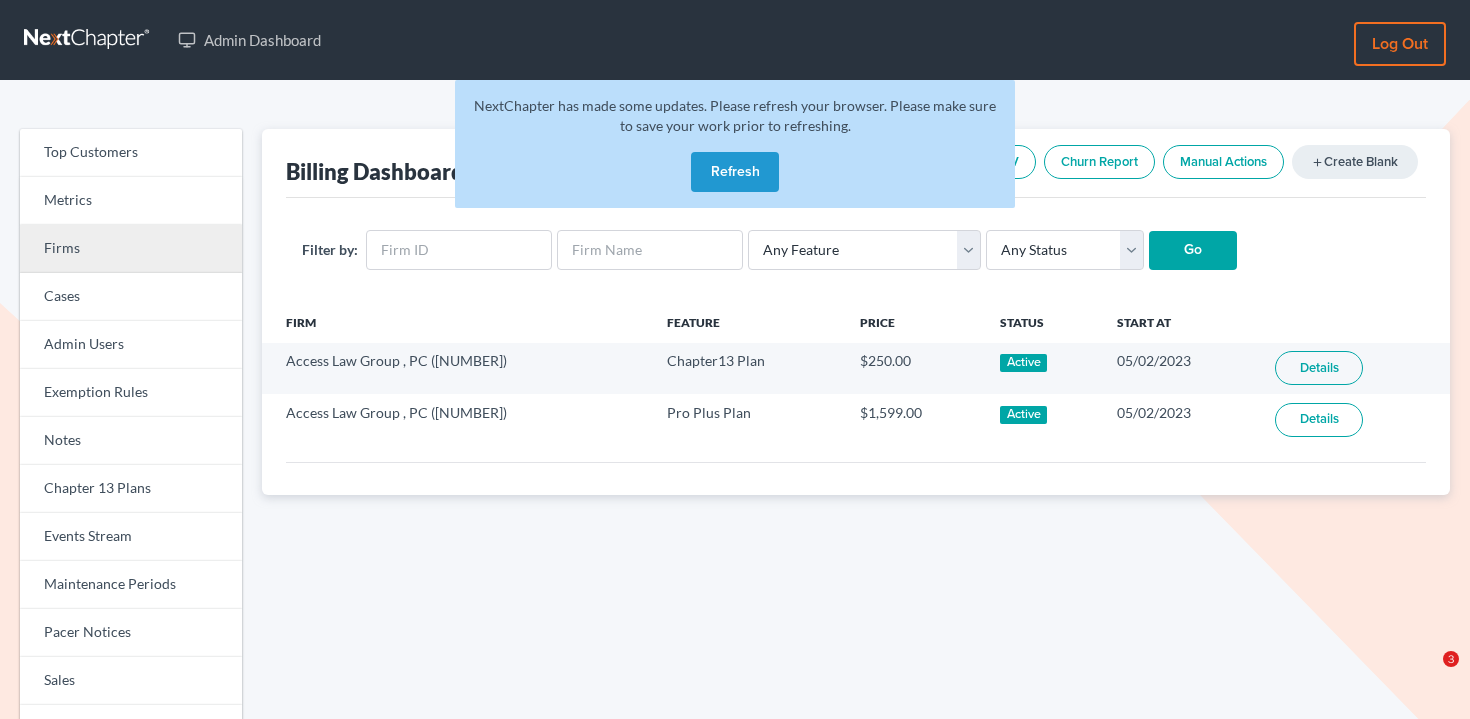 scroll, scrollTop: 0, scrollLeft: 0, axis: both 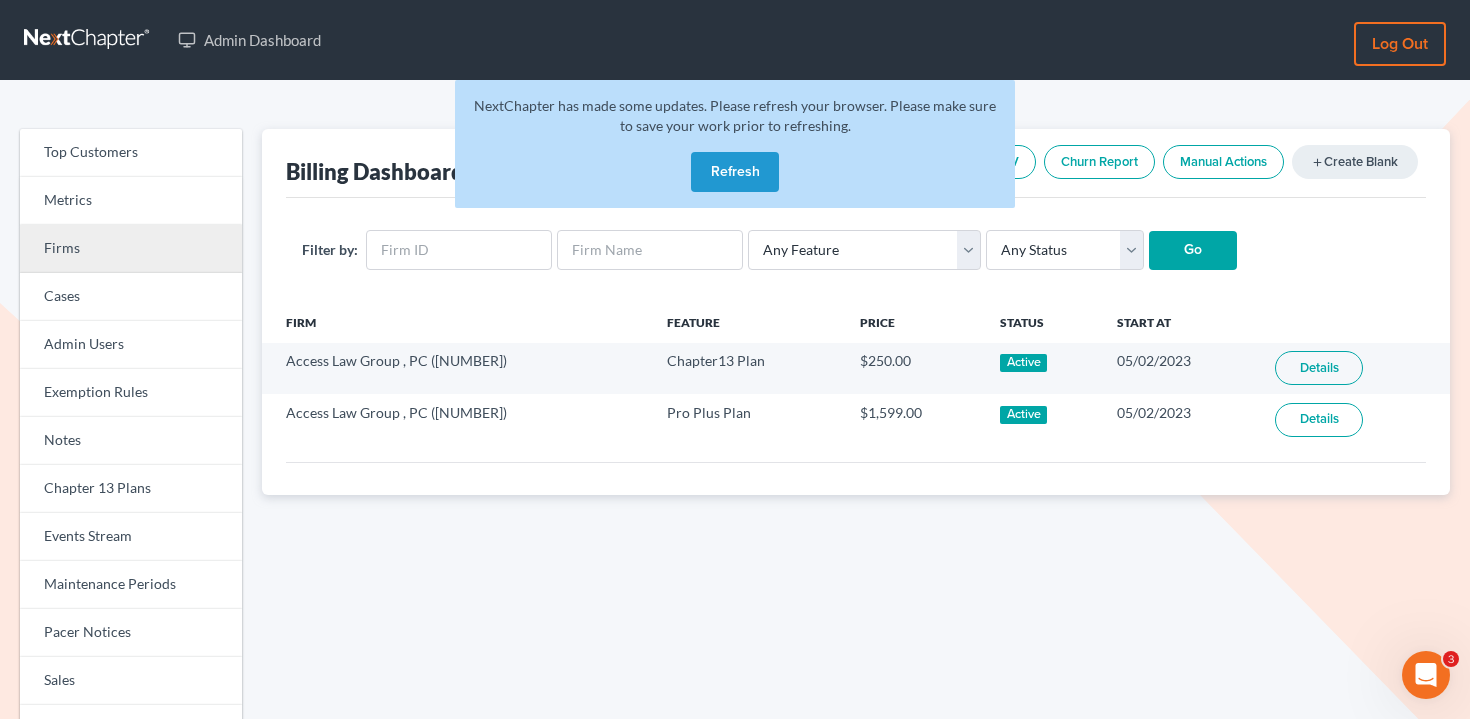 click on "Firms" at bounding box center (131, 249) 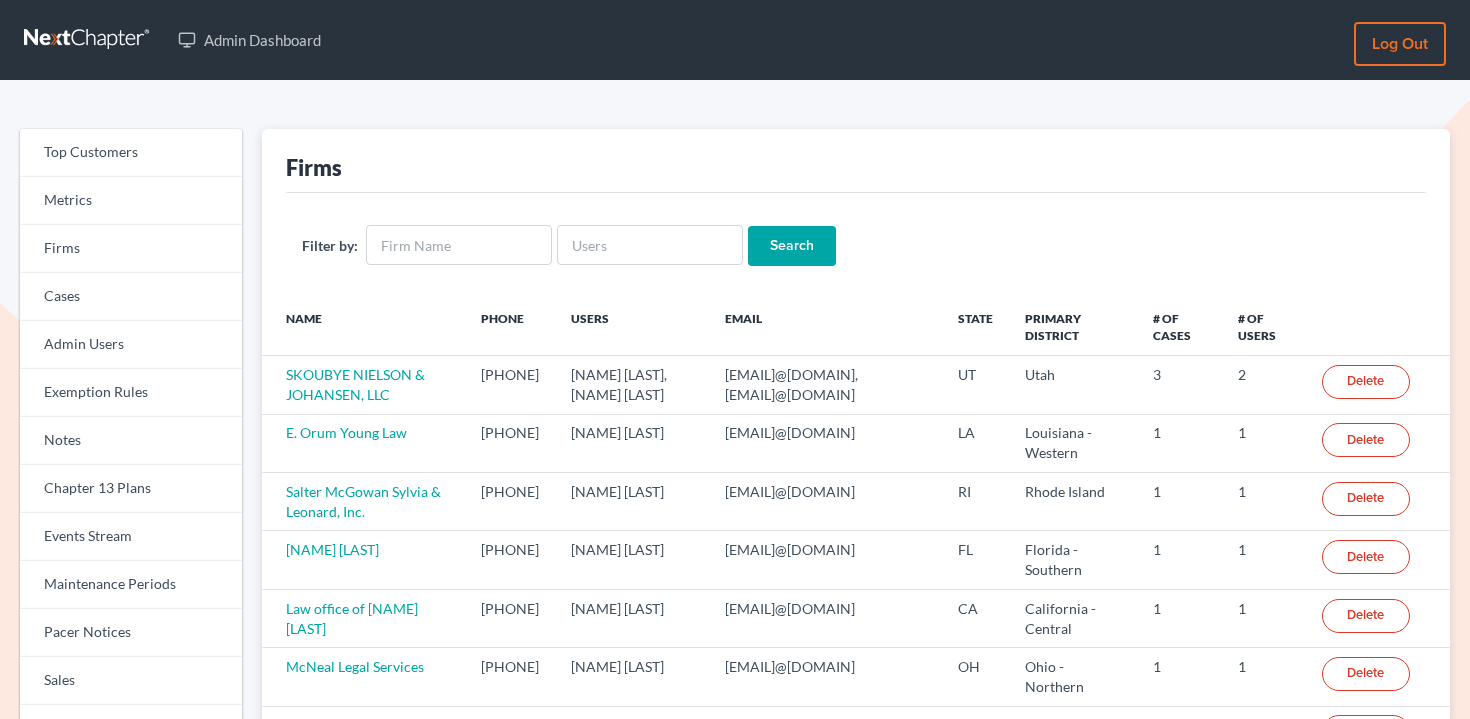 scroll, scrollTop: 0, scrollLeft: 0, axis: both 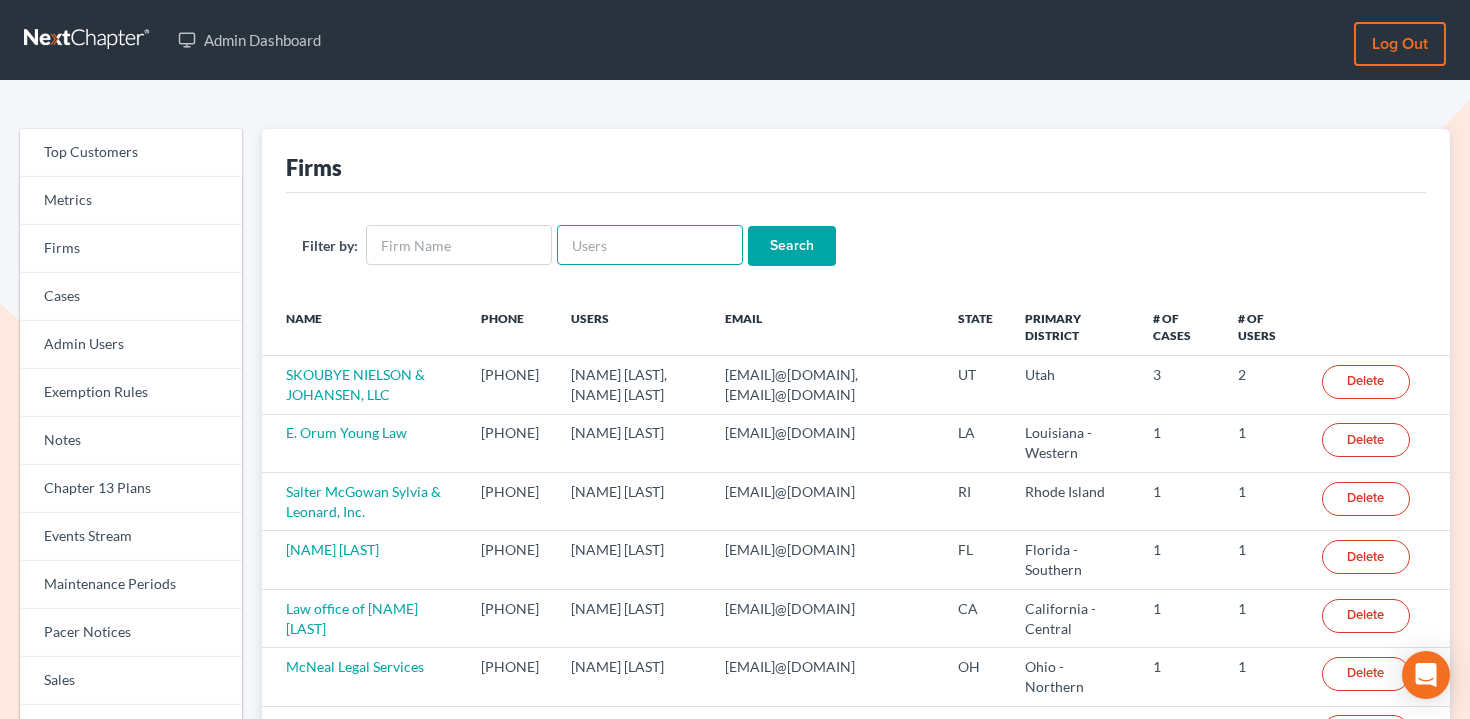 click at bounding box center [650, 245] 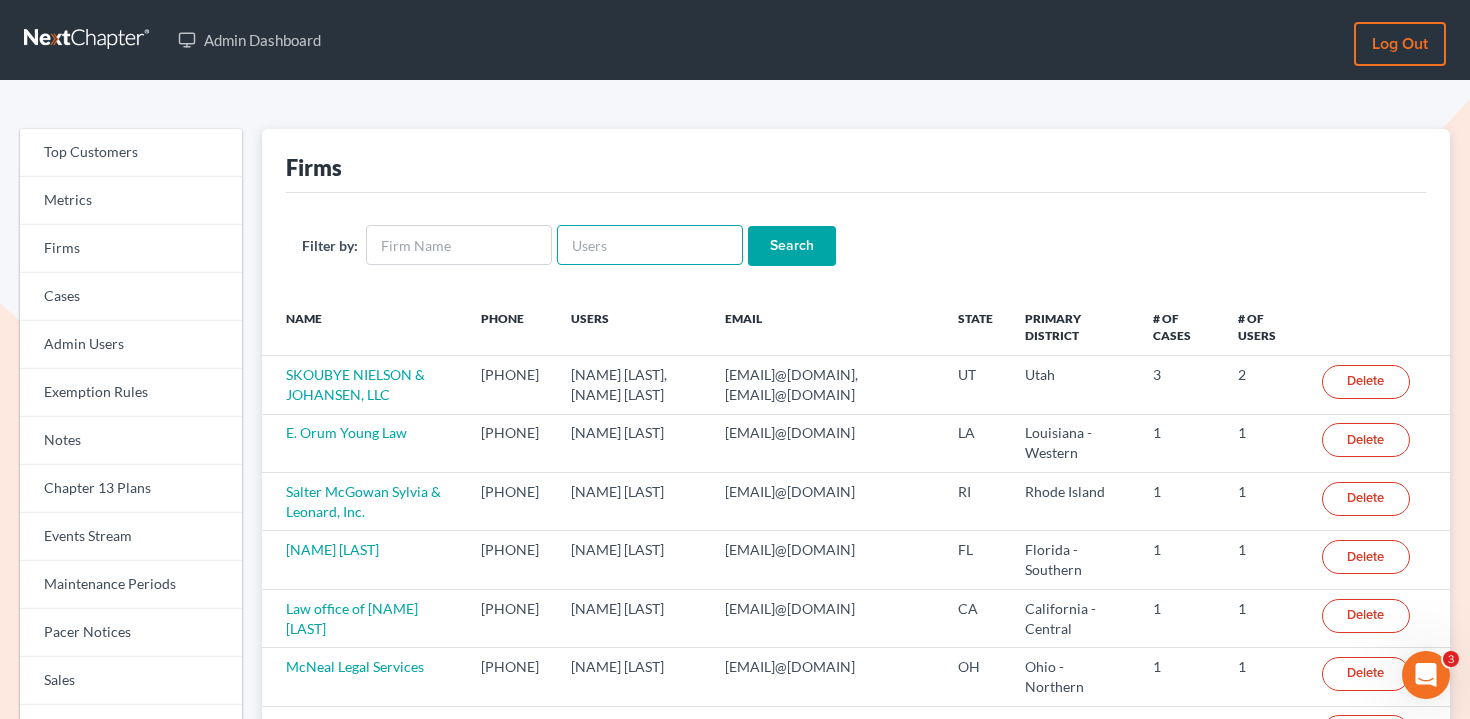 scroll, scrollTop: 0, scrollLeft: 0, axis: both 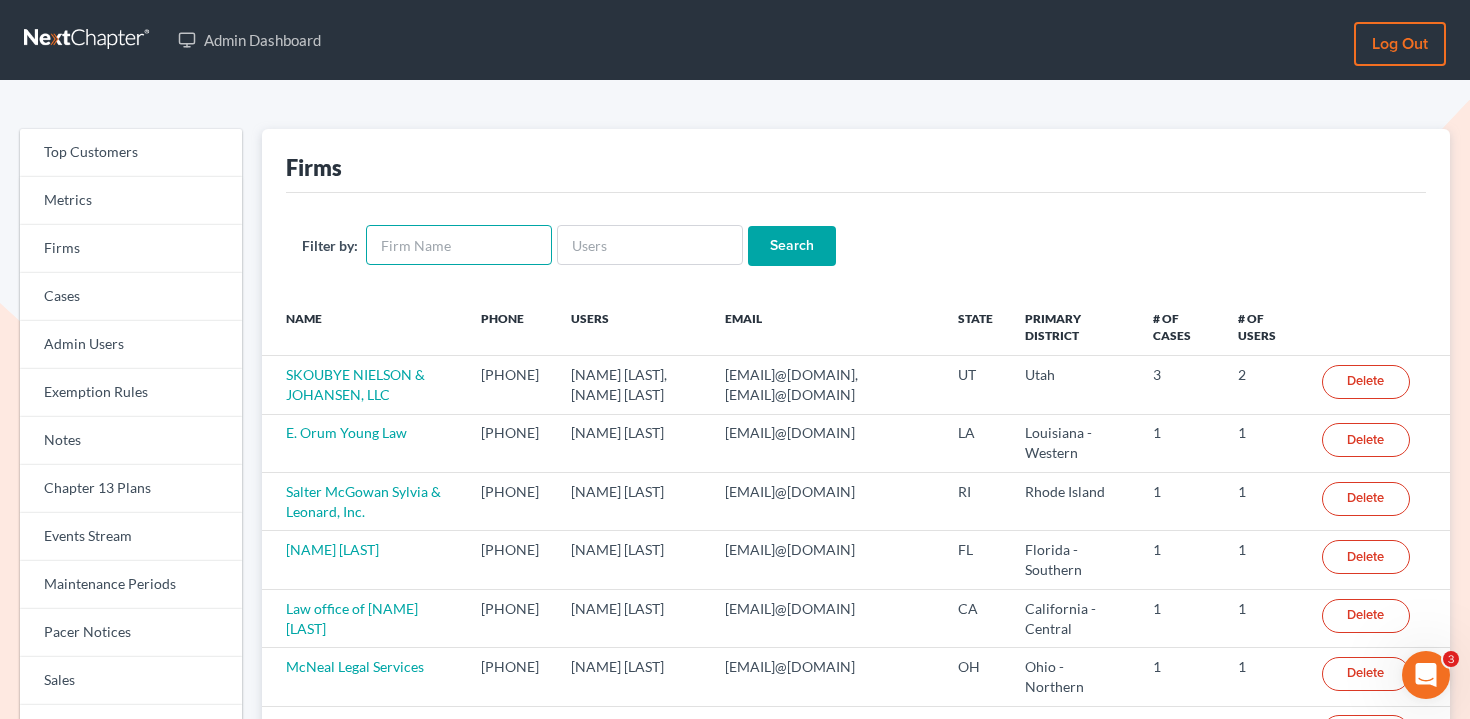 click at bounding box center [459, 245] 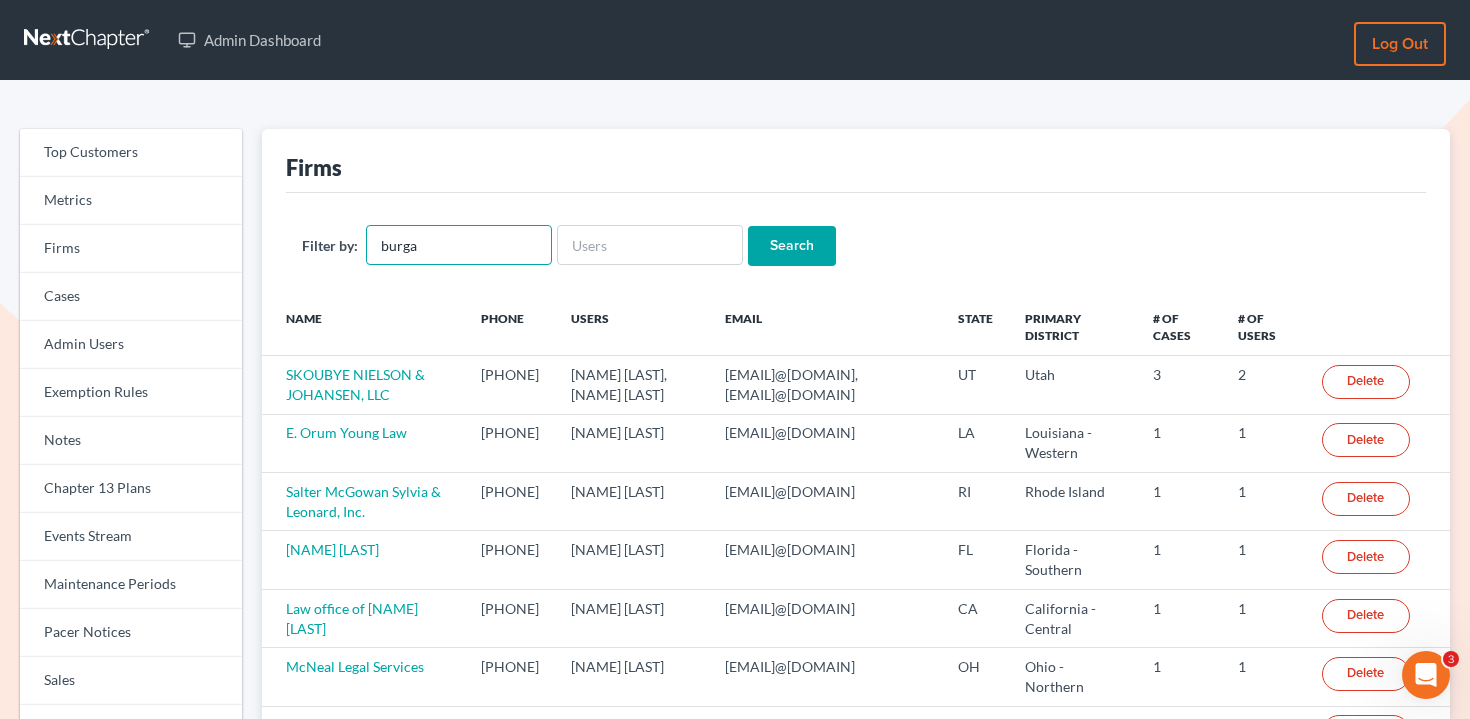 type on "burga" 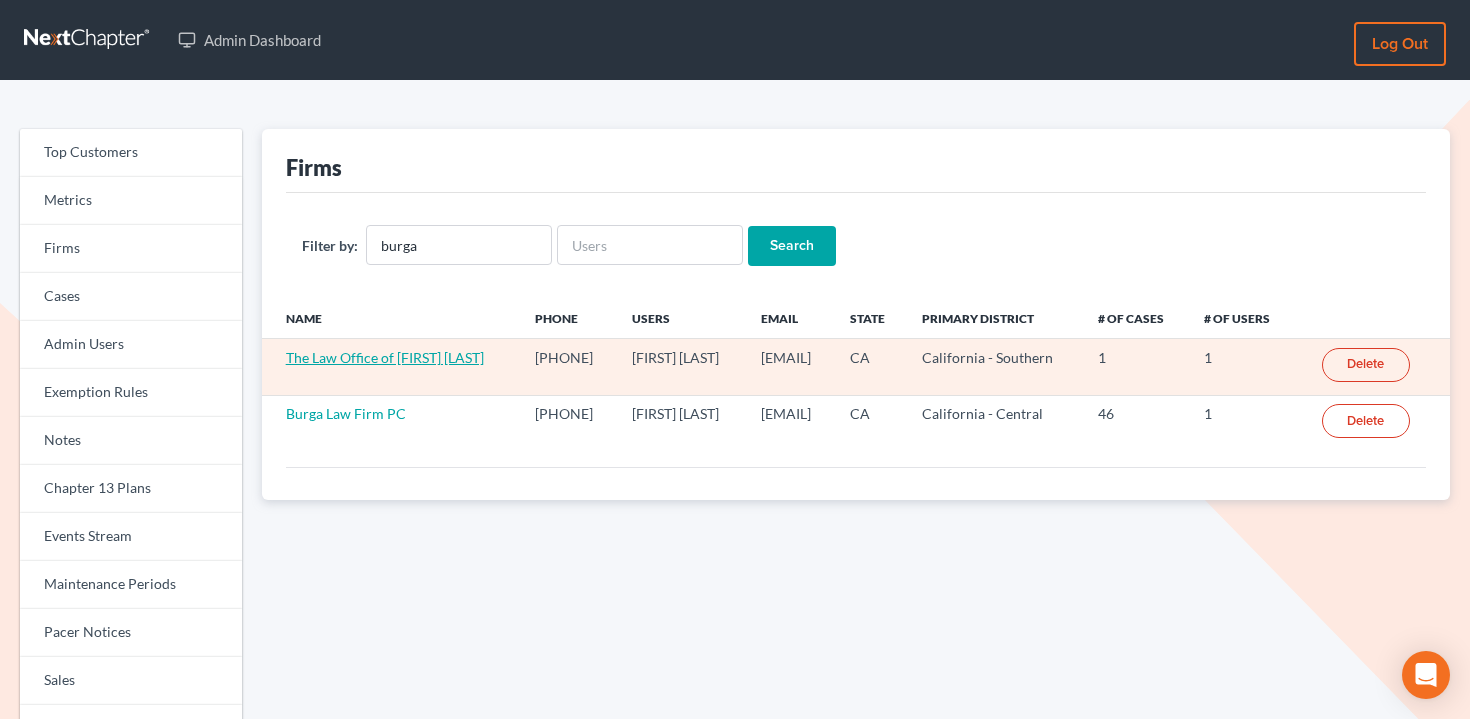 scroll, scrollTop: 0, scrollLeft: 0, axis: both 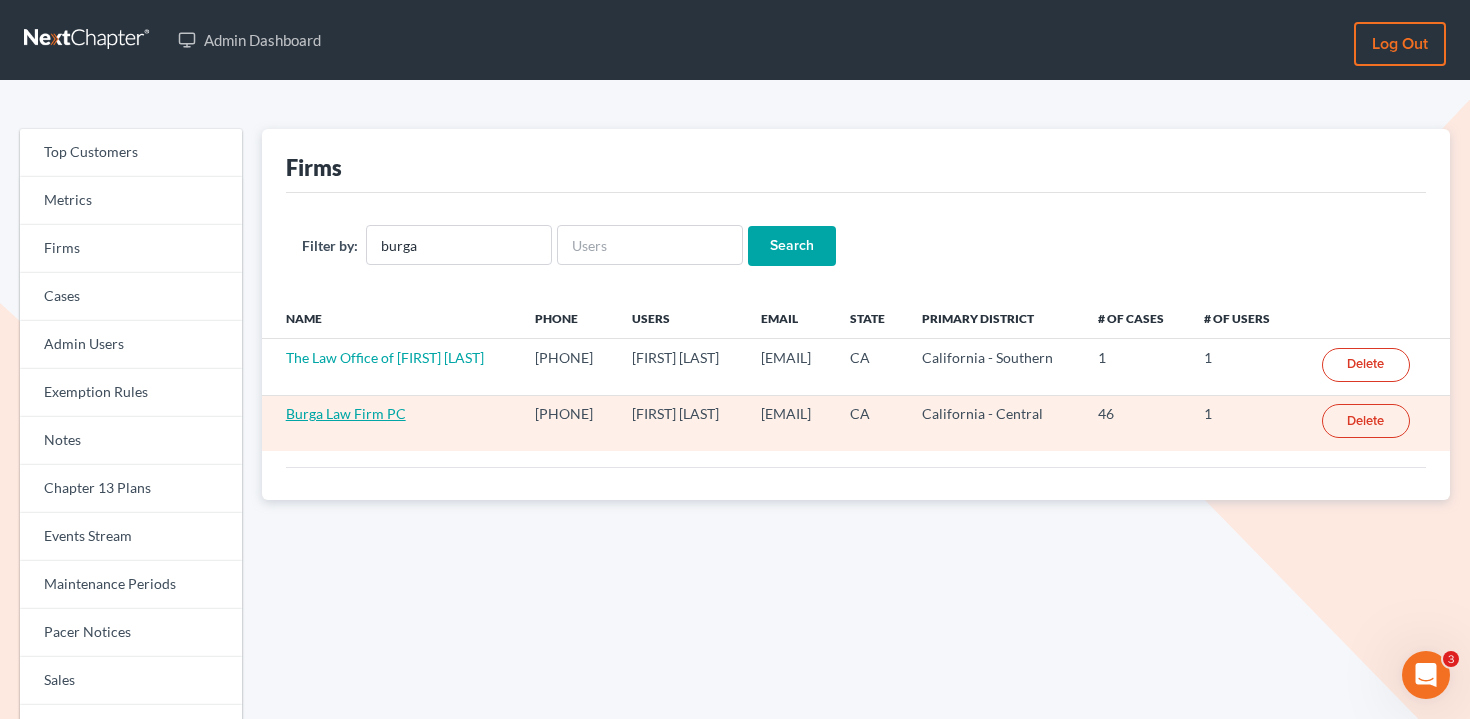 click on "Burga Law Firm PC" at bounding box center [346, 413] 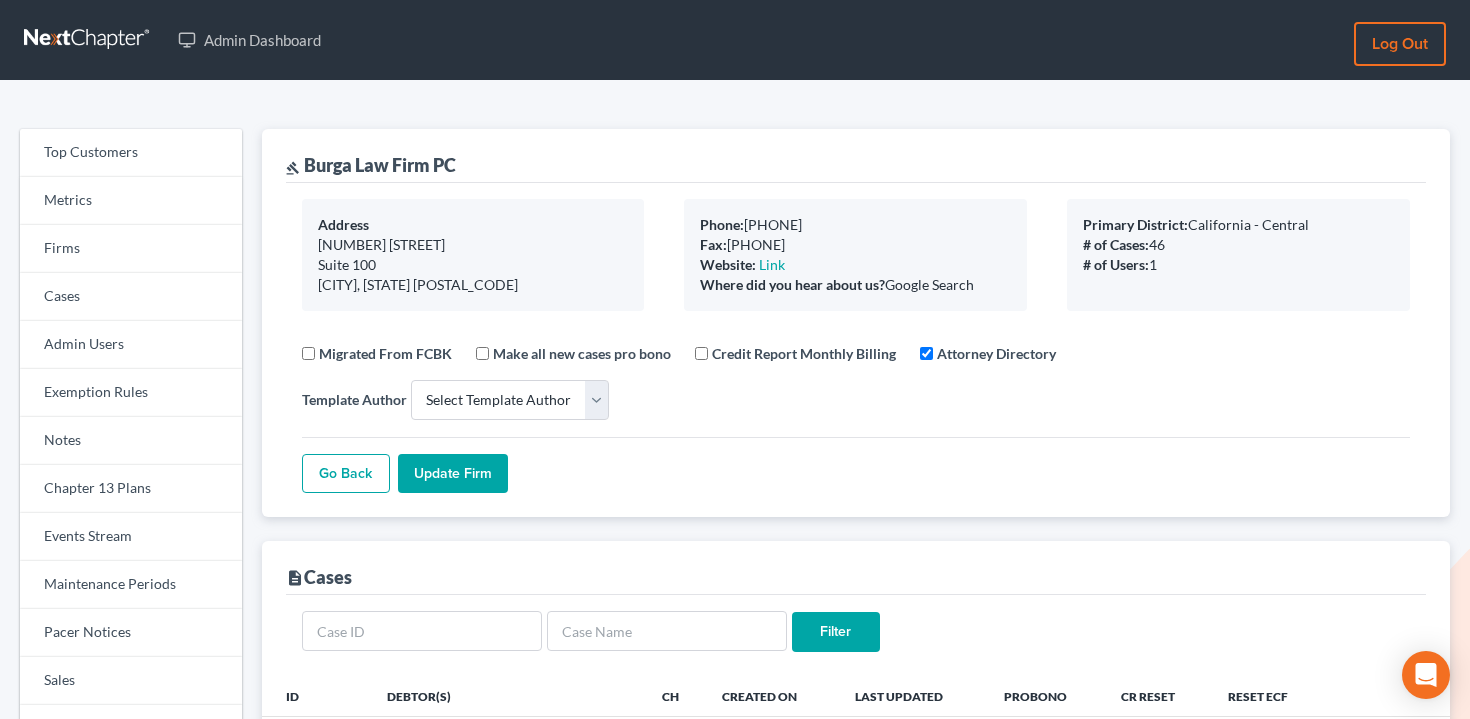 select 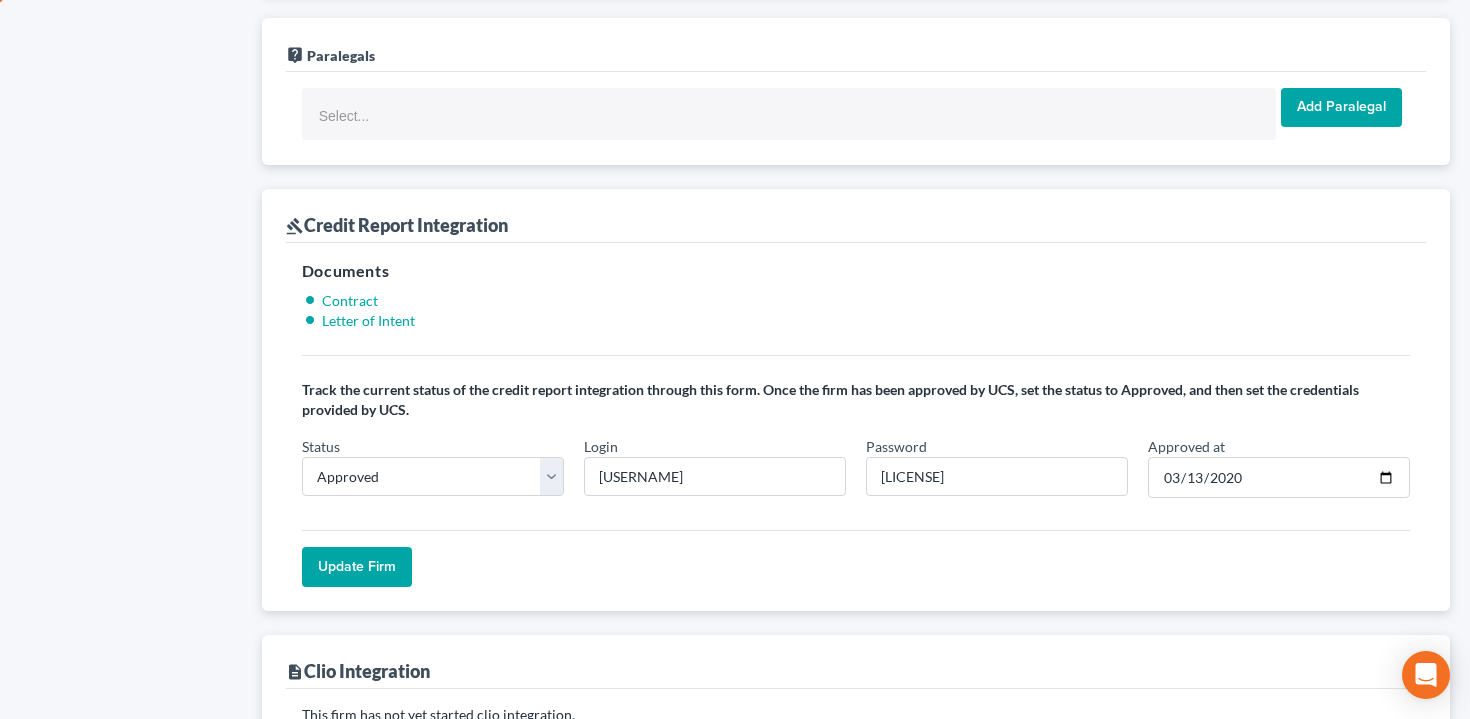 scroll, scrollTop: 1532, scrollLeft: 0, axis: vertical 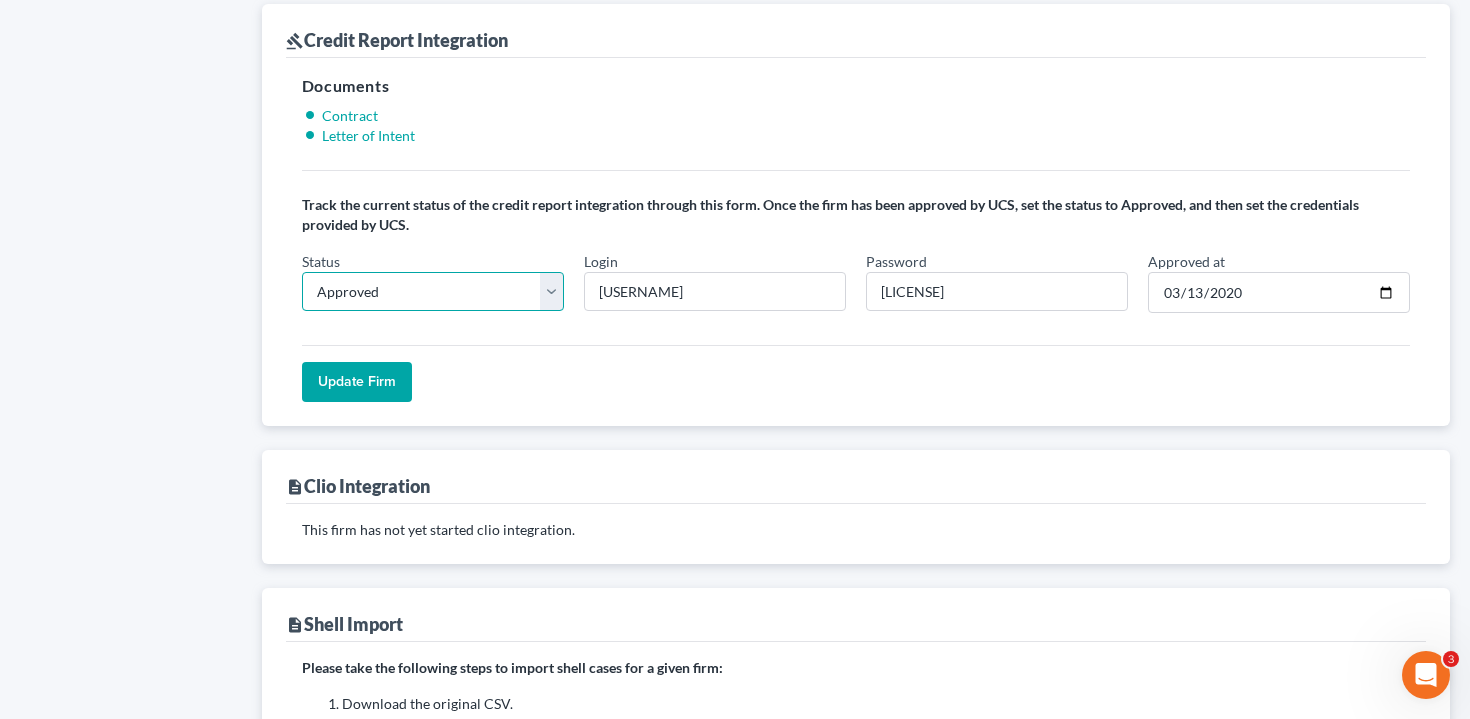 click on "In Progress
Not Approved
Approved
Retry" at bounding box center [433, 292] 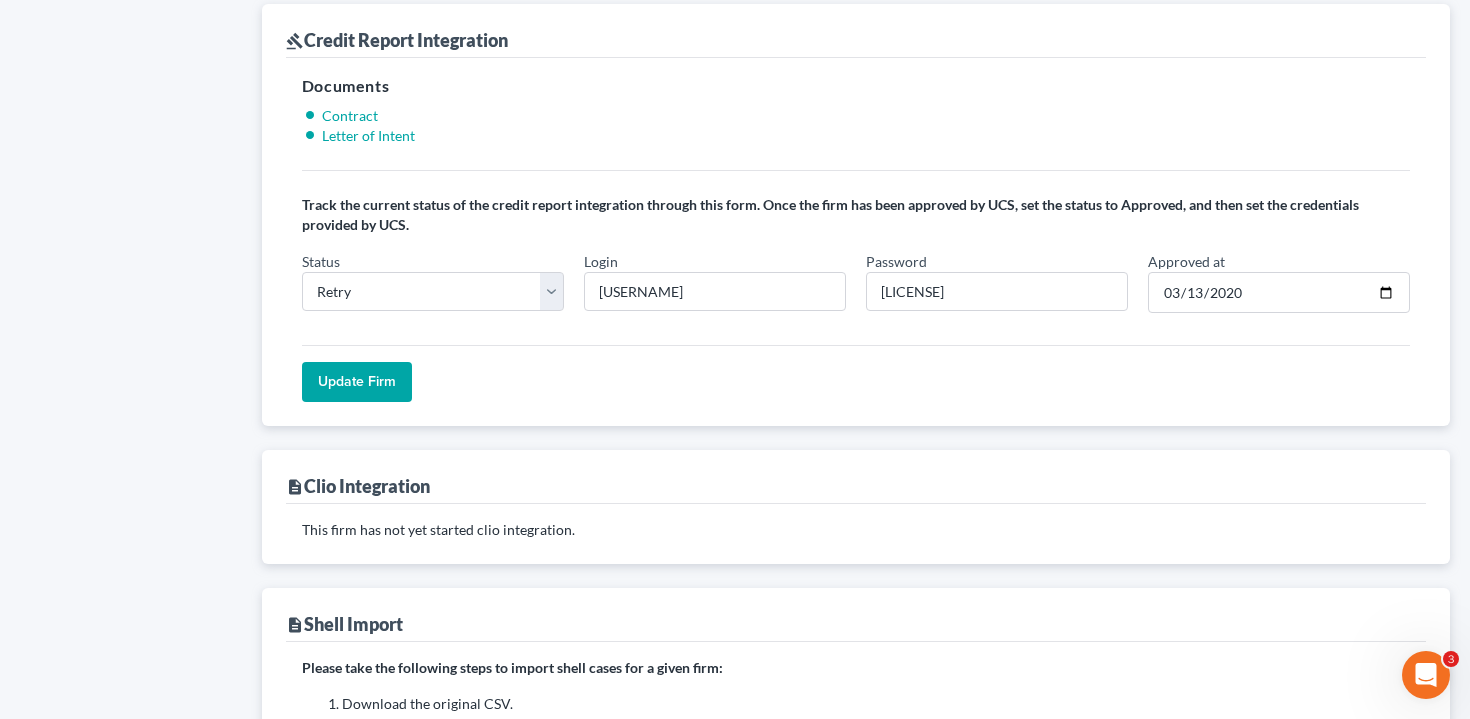 click on "Update Firm" at bounding box center [357, 382] 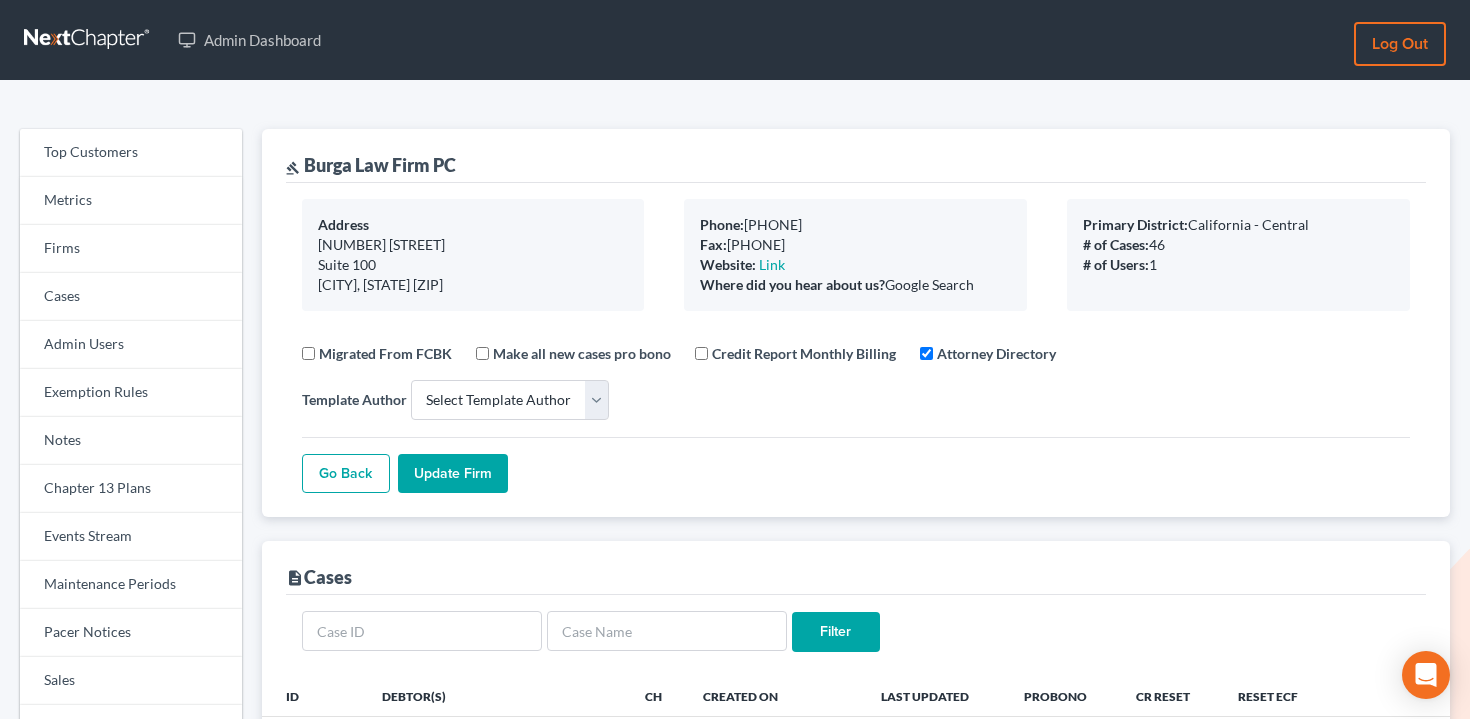 select 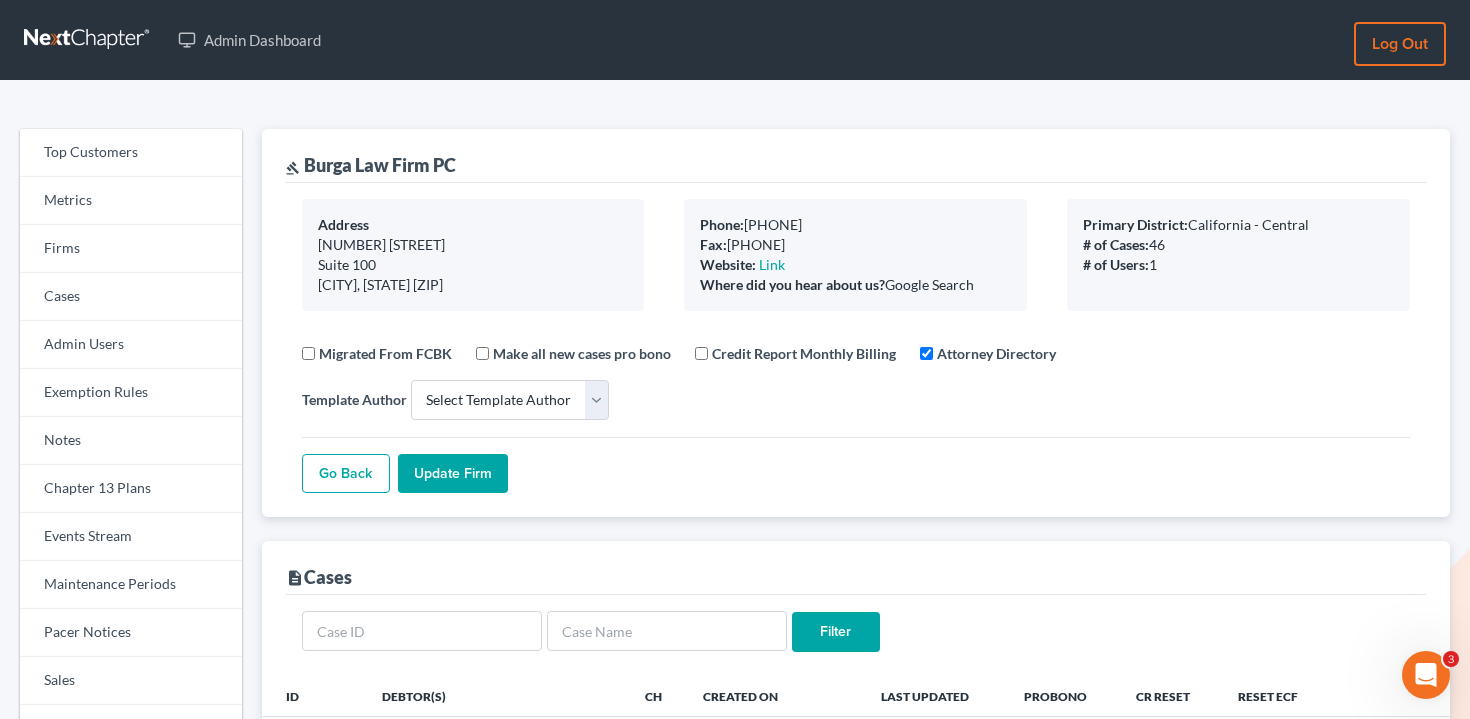 scroll, scrollTop: 0, scrollLeft: 0, axis: both 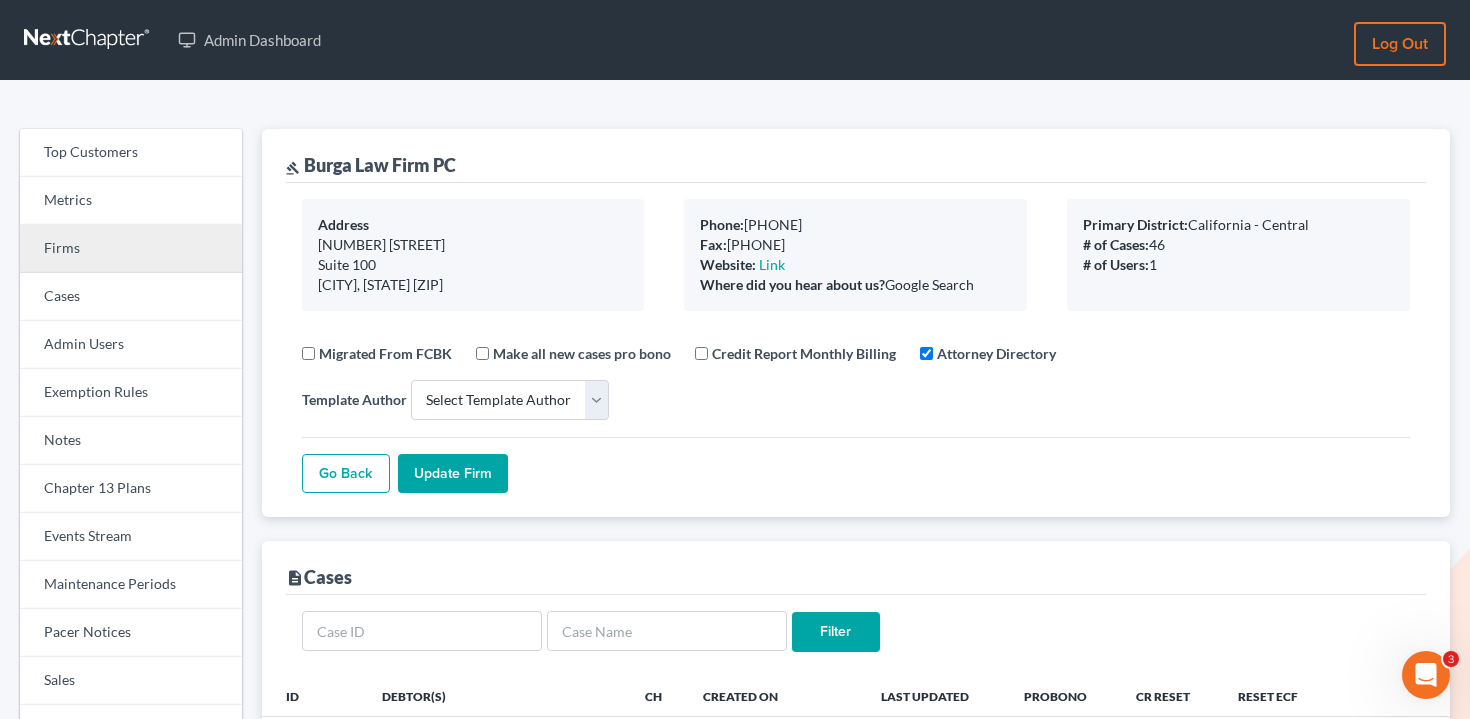 click on "Firms" at bounding box center [131, 249] 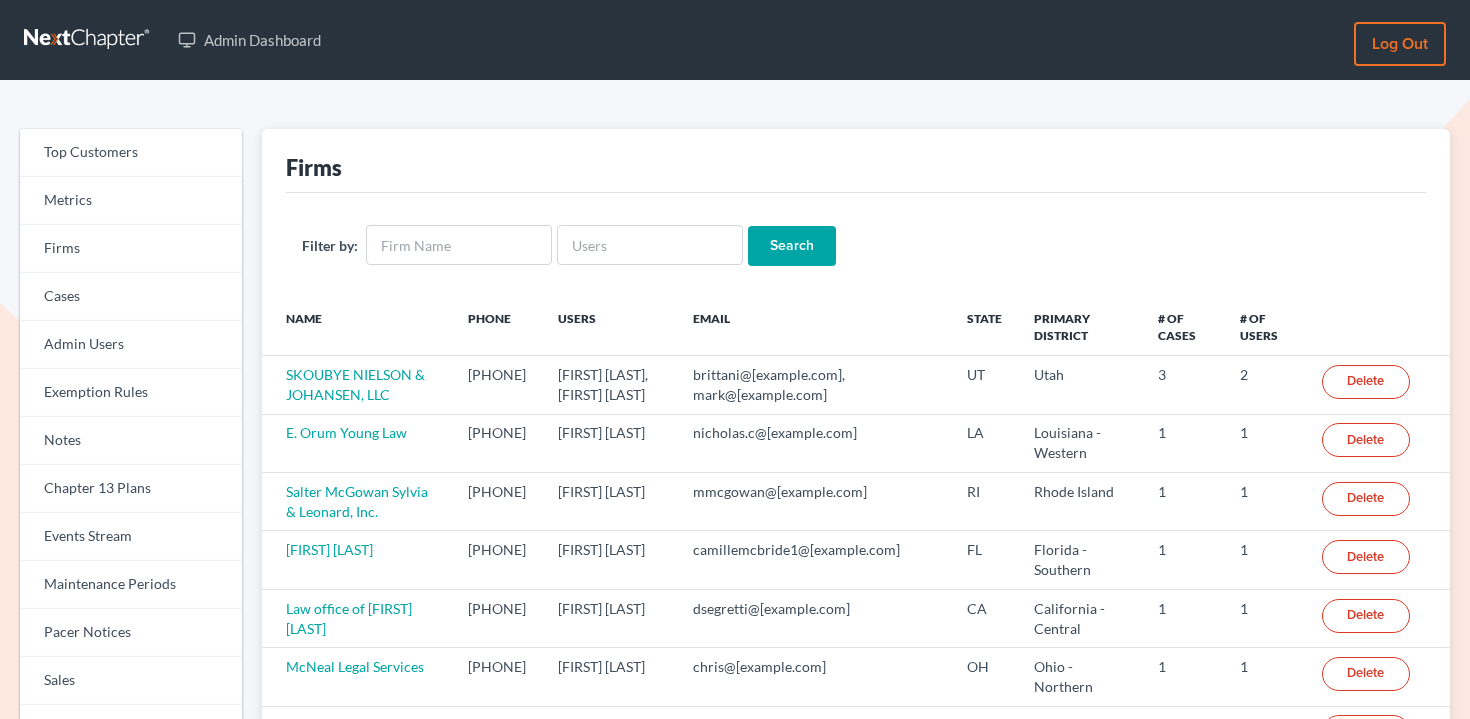 scroll, scrollTop: 0, scrollLeft: 0, axis: both 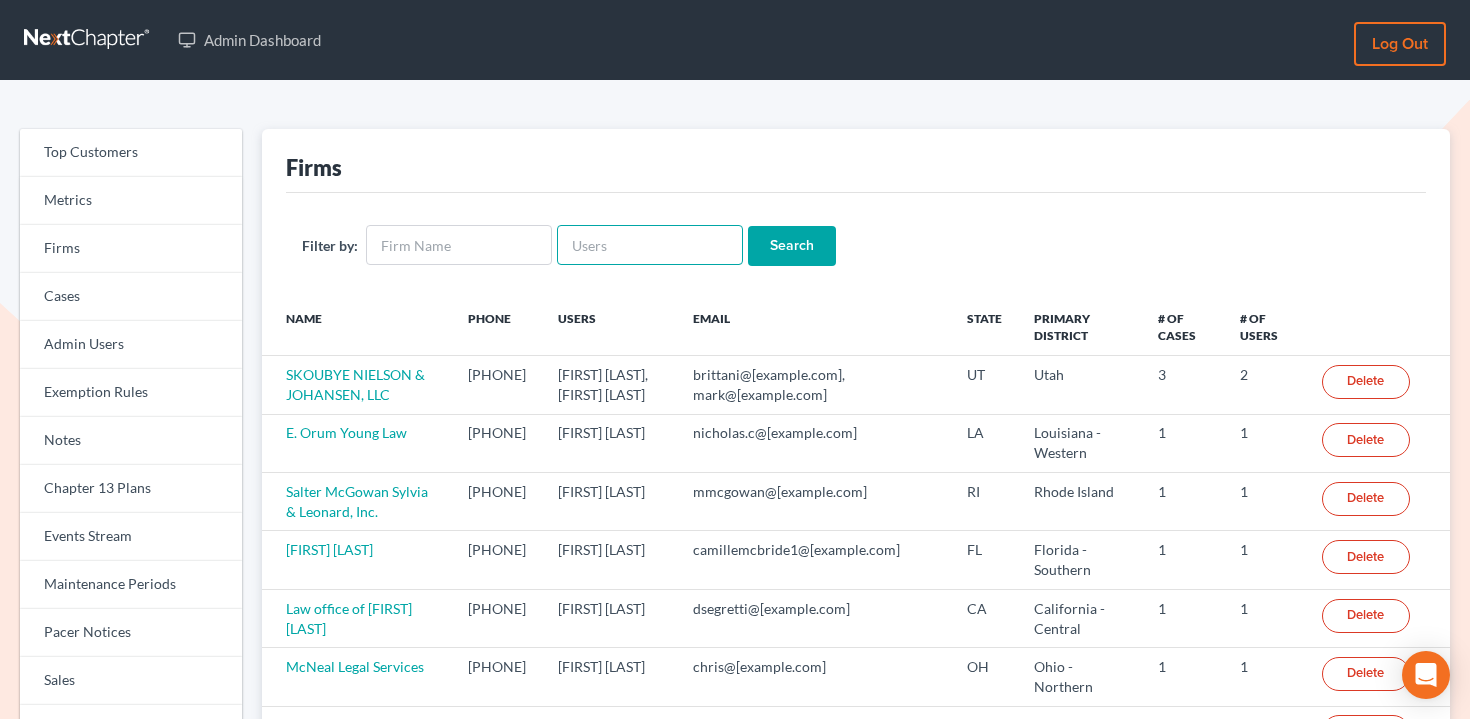 click at bounding box center [650, 245] 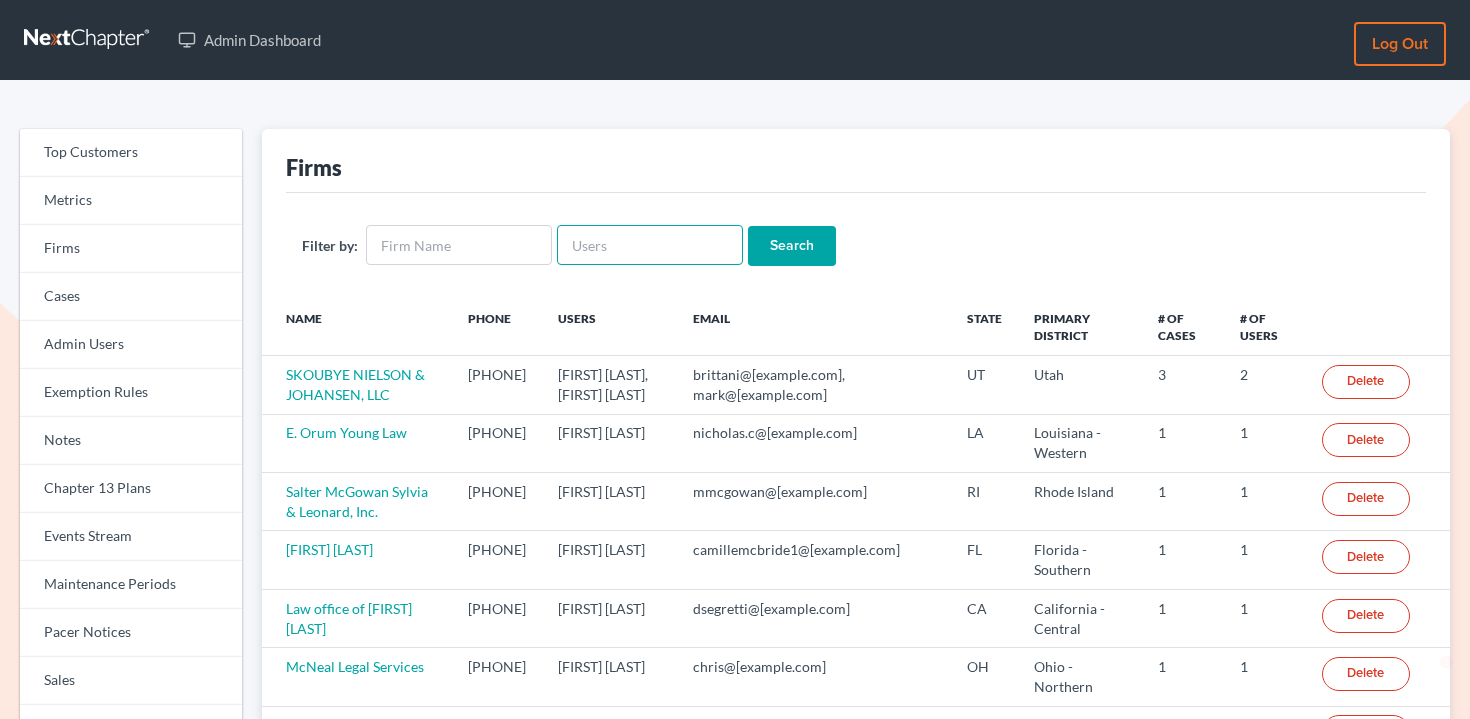 paste on "[EMAIL]" 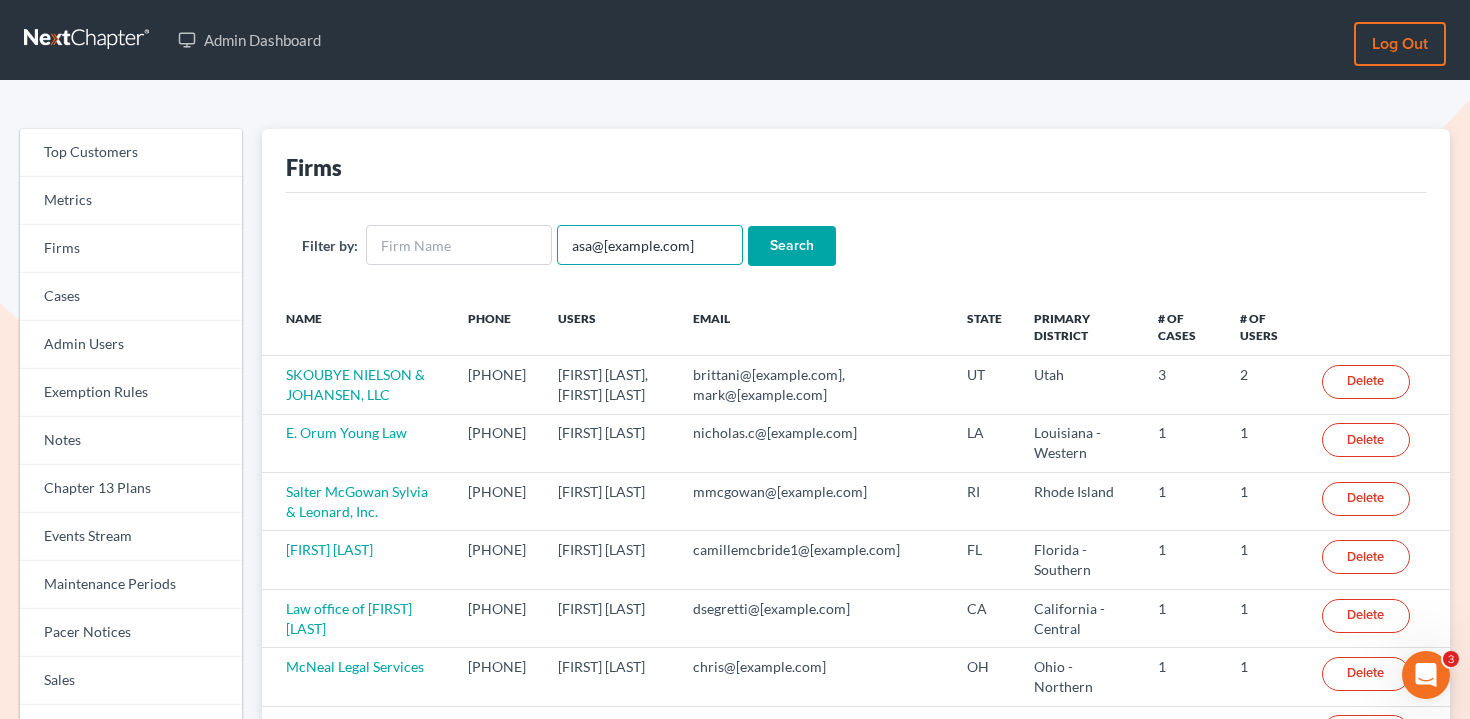 scroll, scrollTop: 0, scrollLeft: 0, axis: both 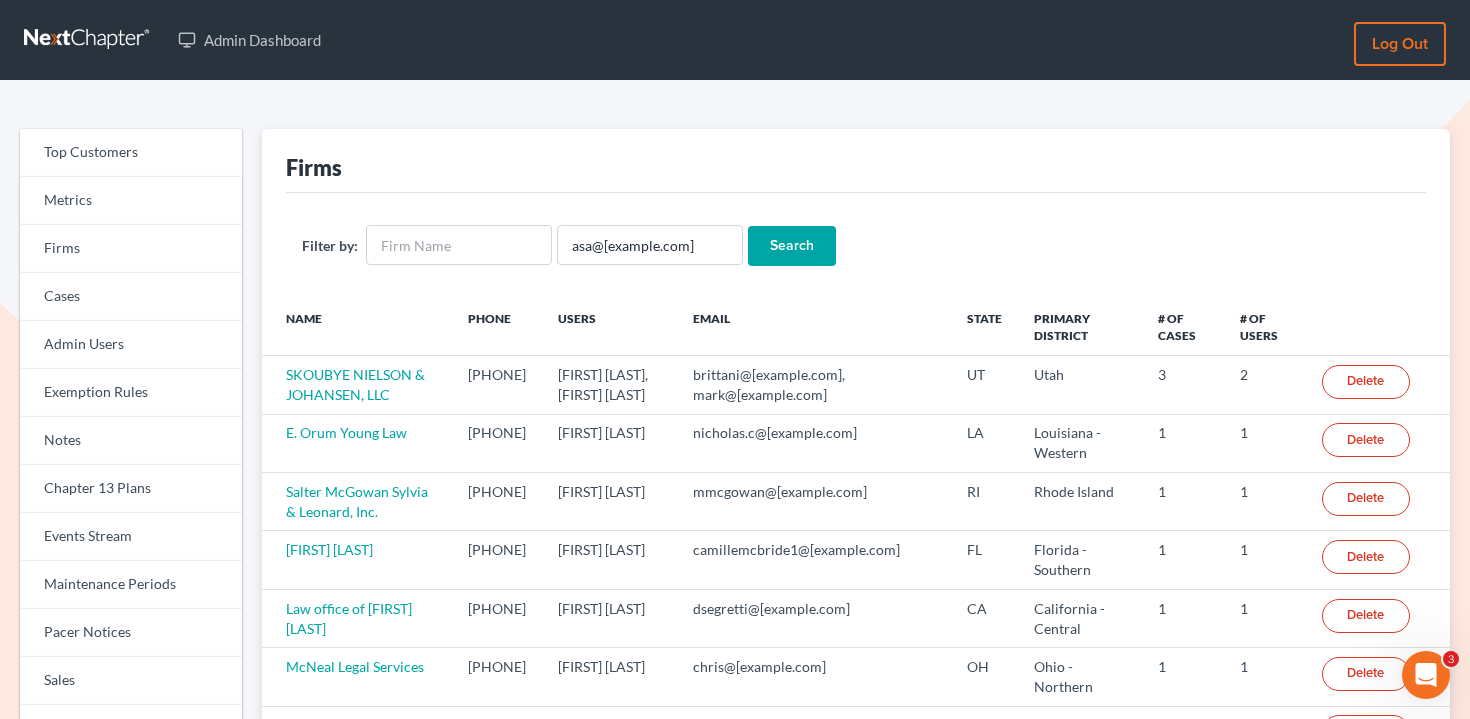 click on "Search" at bounding box center (792, 246) 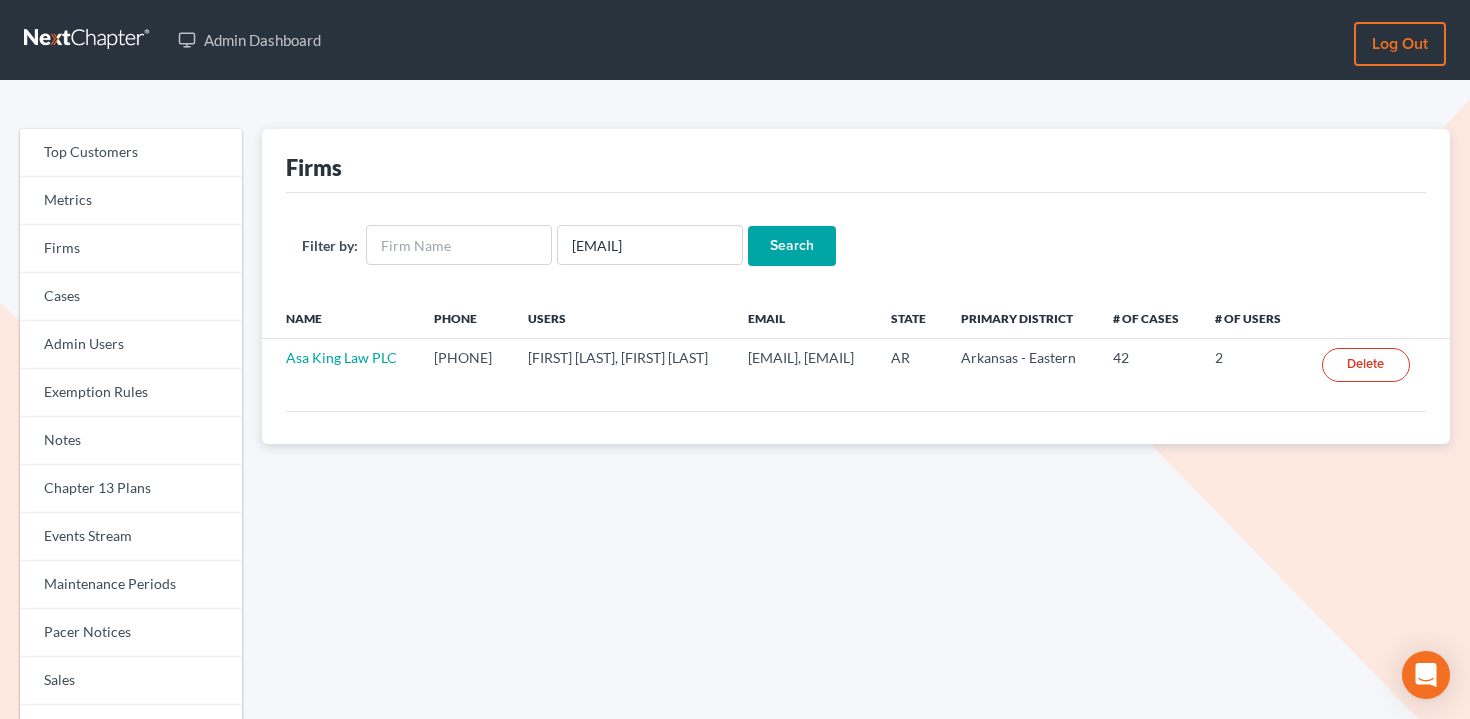 scroll, scrollTop: 0, scrollLeft: 0, axis: both 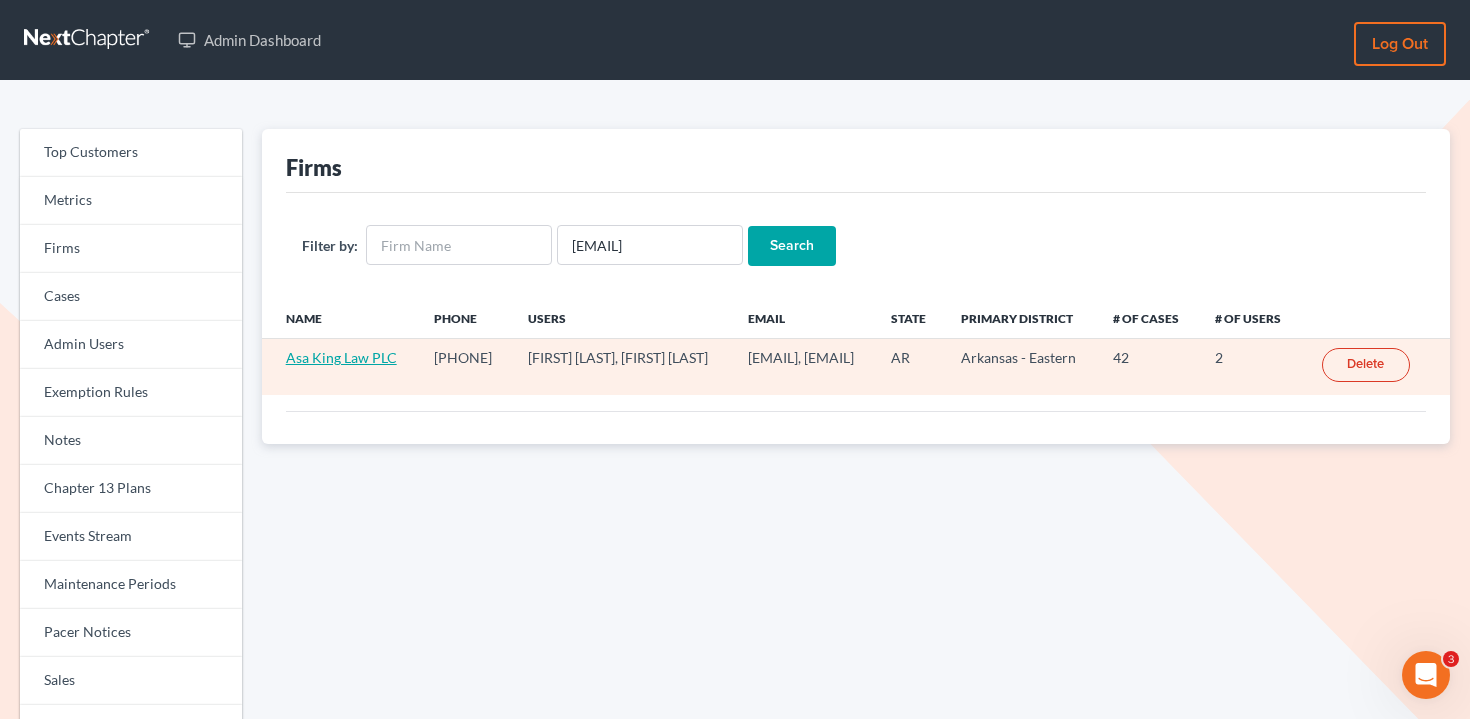 click on "Asa King Law PLC" at bounding box center (341, 357) 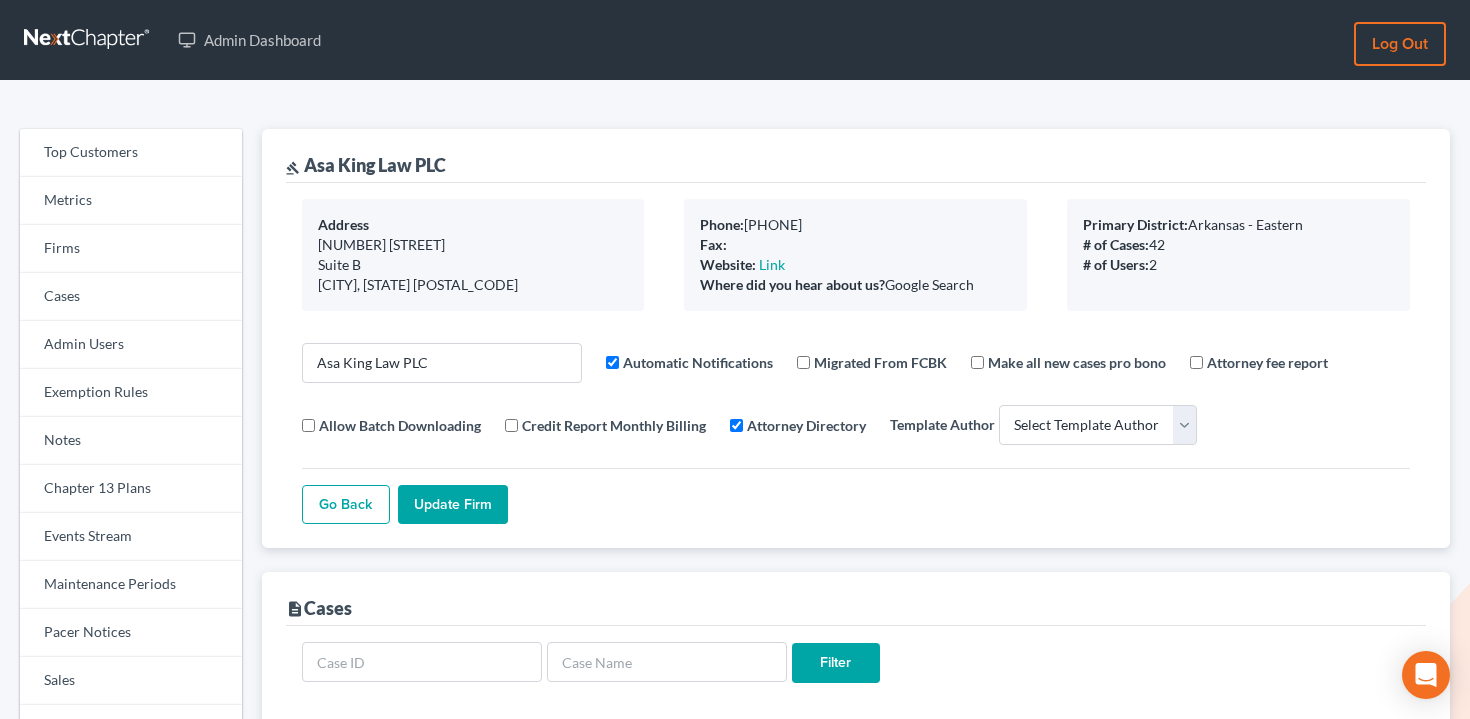 select 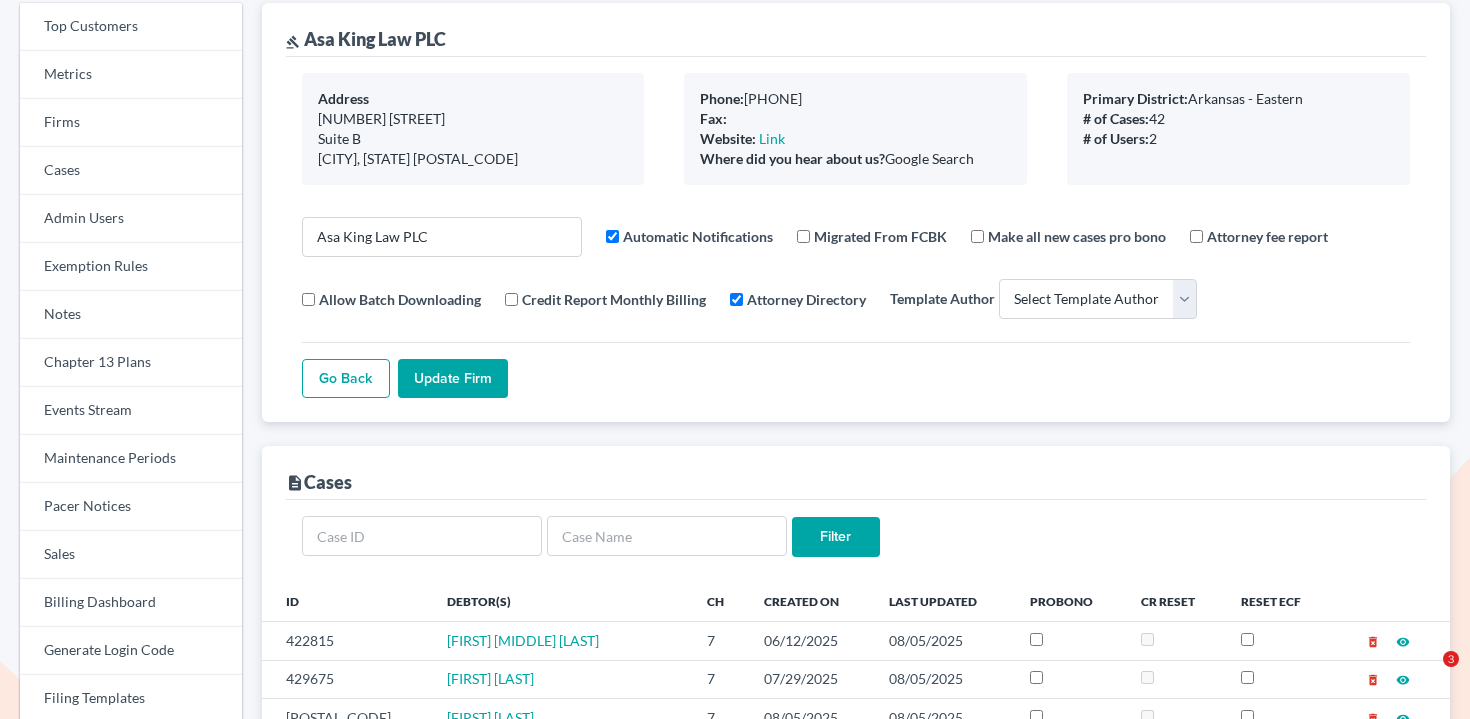 scroll, scrollTop: 525, scrollLeft: 0, axis: vertical 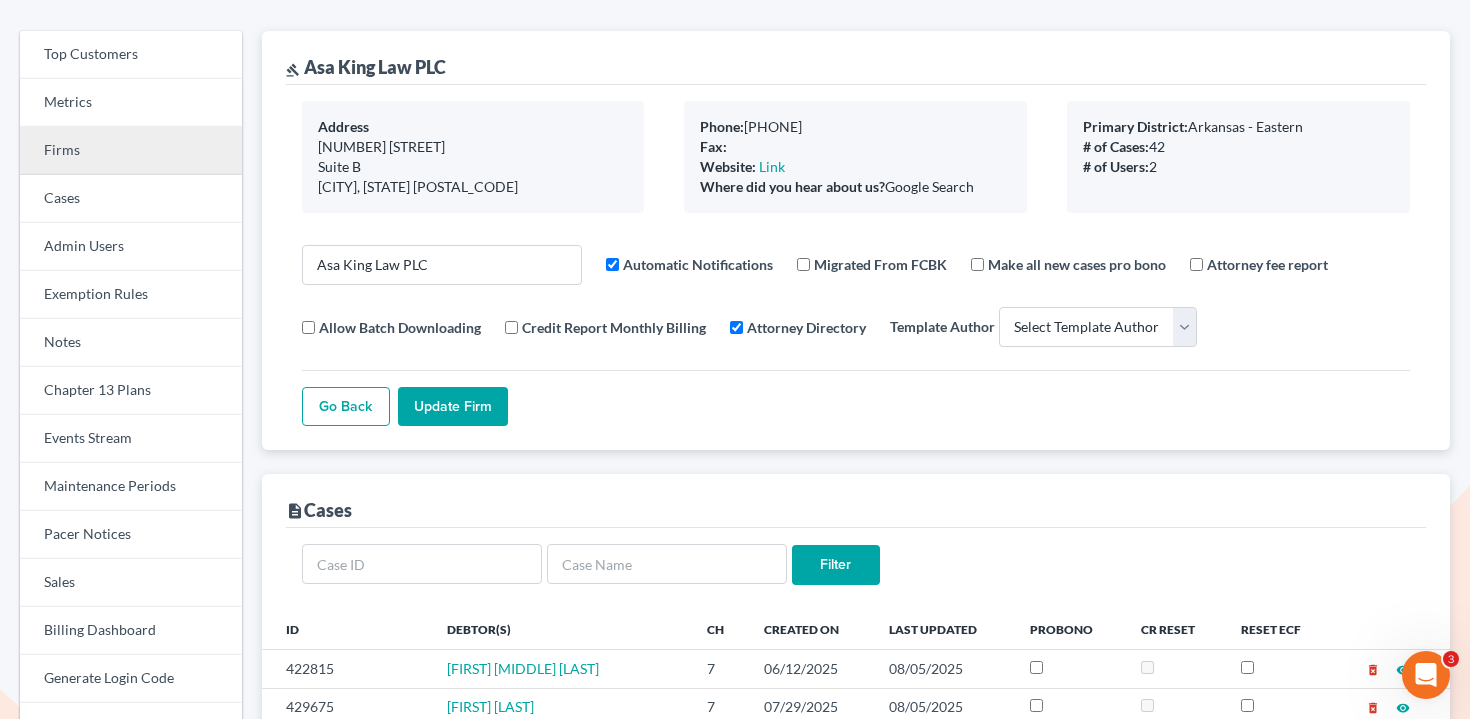 click on "Firms" at bounding box center [131, 151] 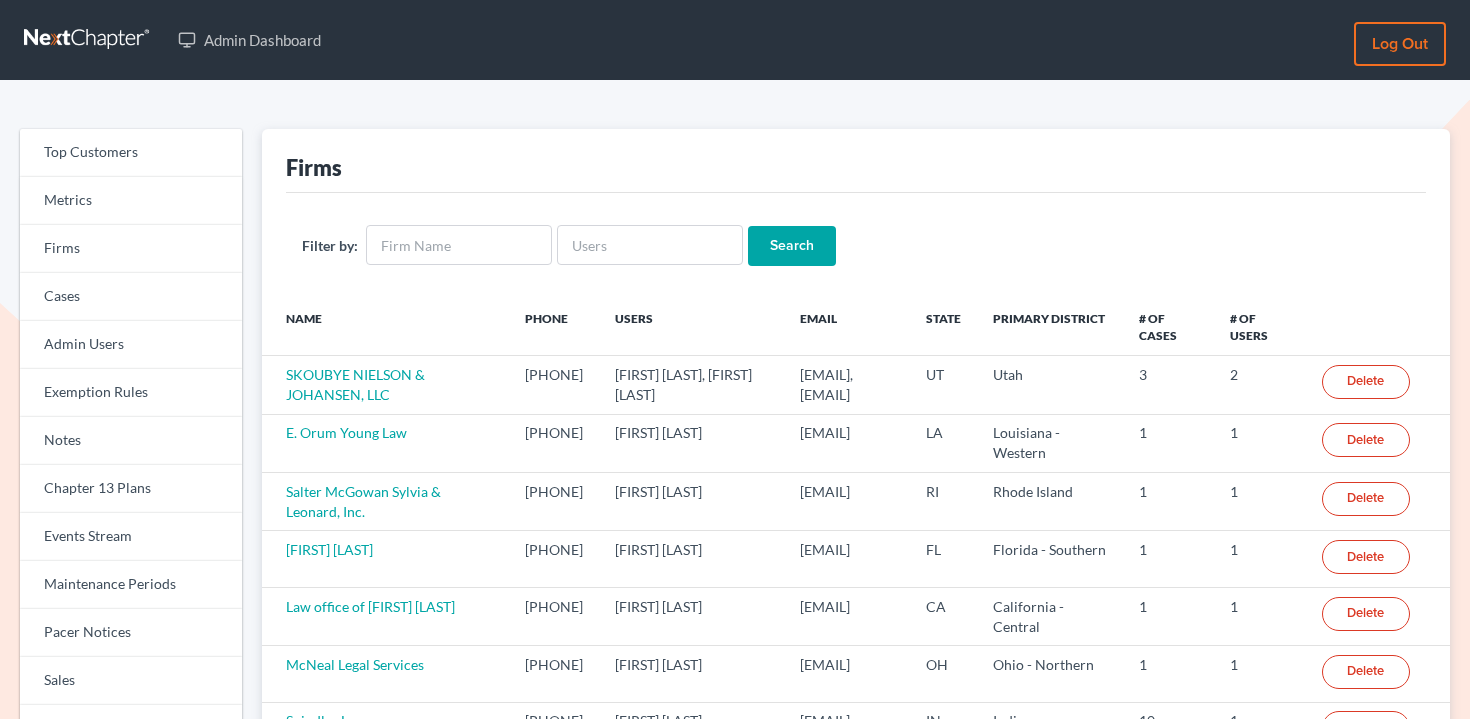 scroll, scrollTop: 0, scrollLeft: 0, axis: both 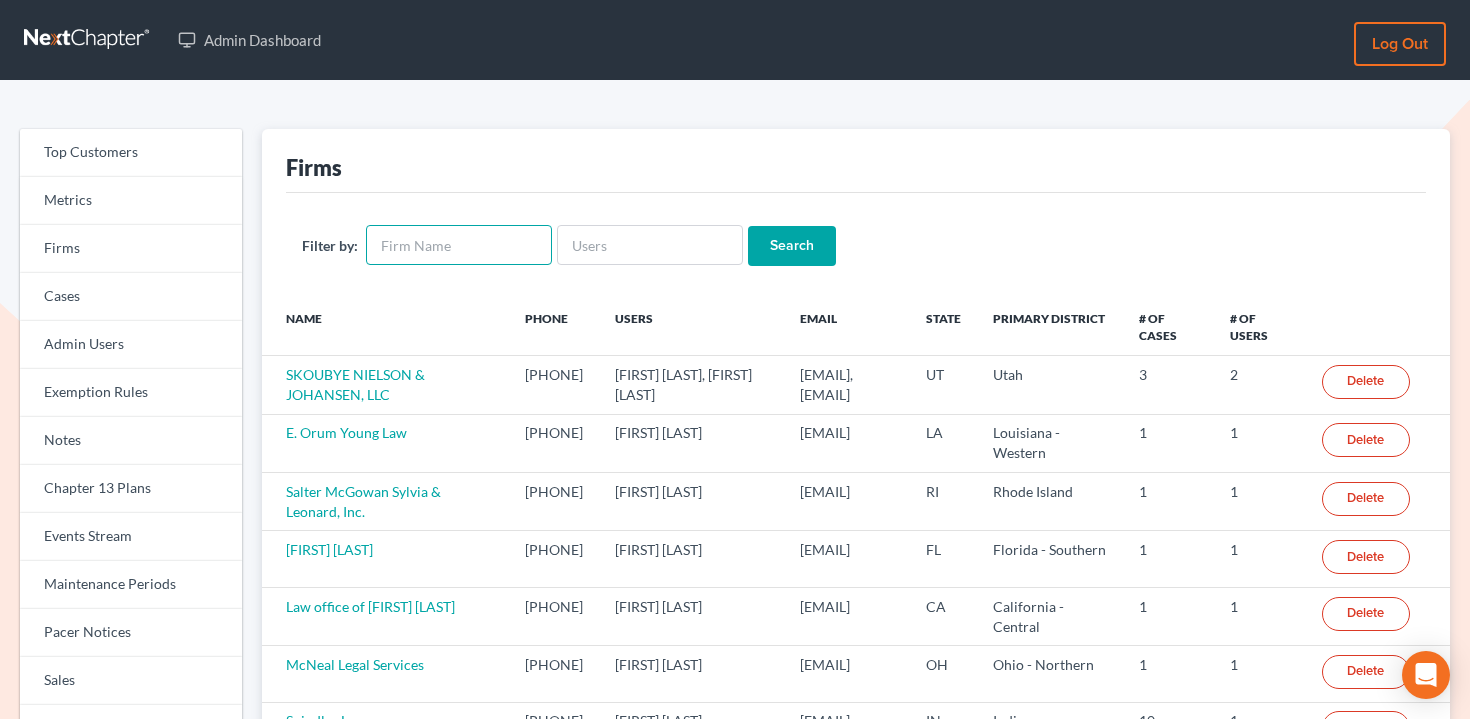 click at bounding box center (459, 245) 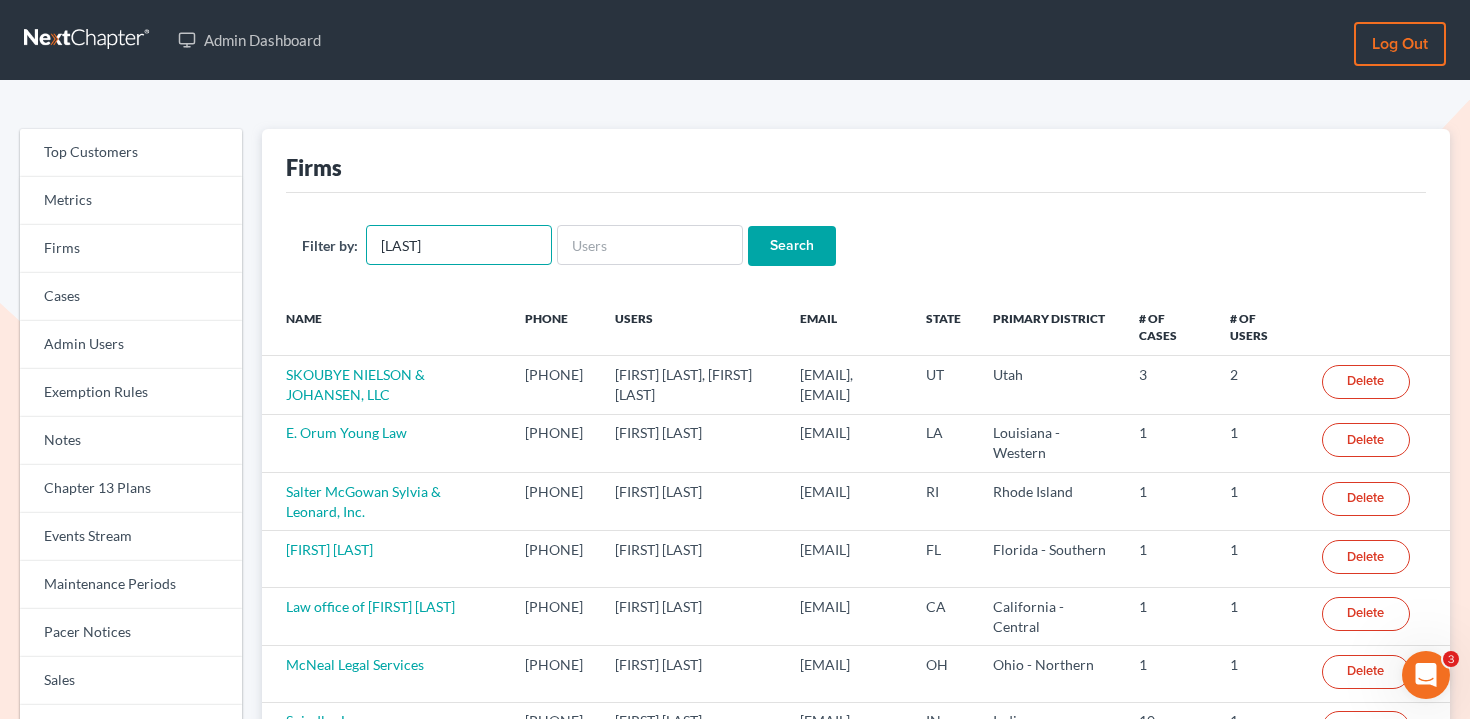 scroll, scrollTop: 0, scrollLeft: 0, axis: both 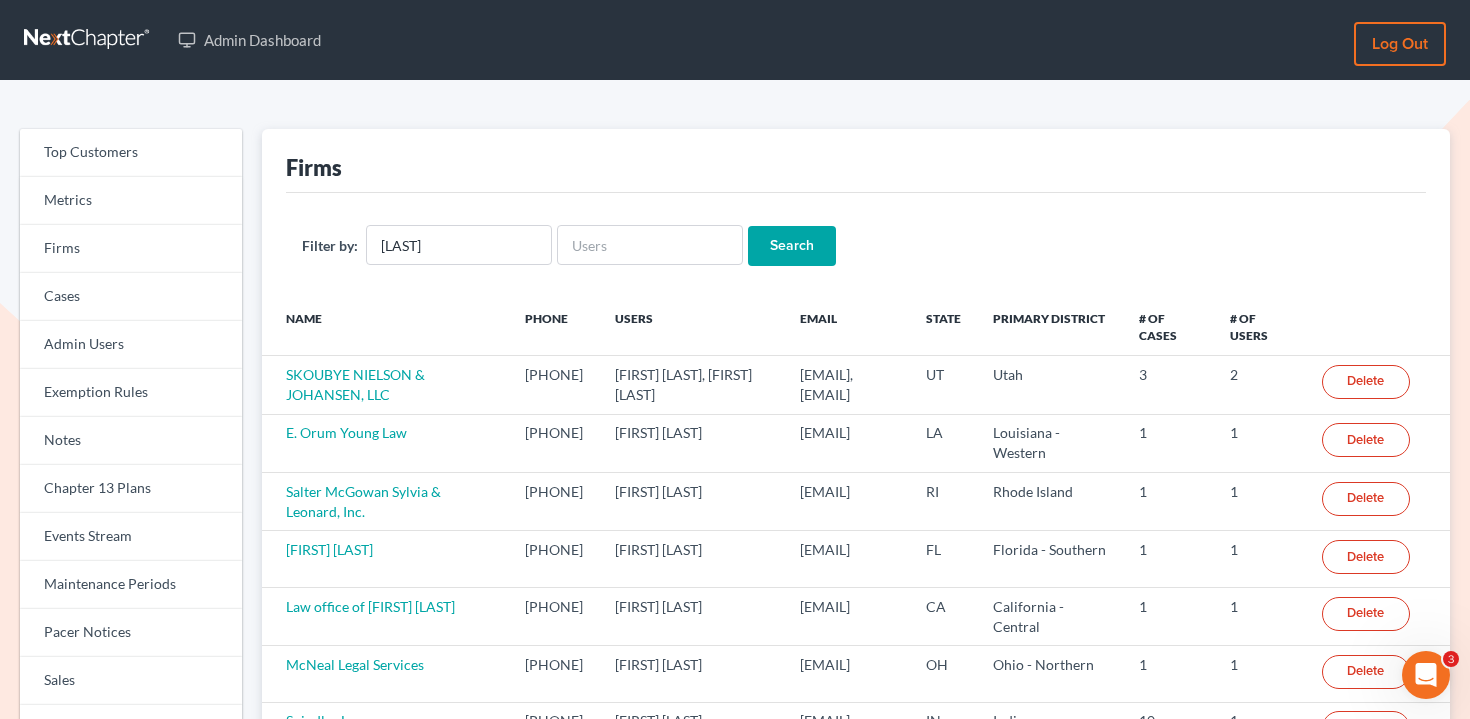 click on "Search" at bounding box center [792, 246] 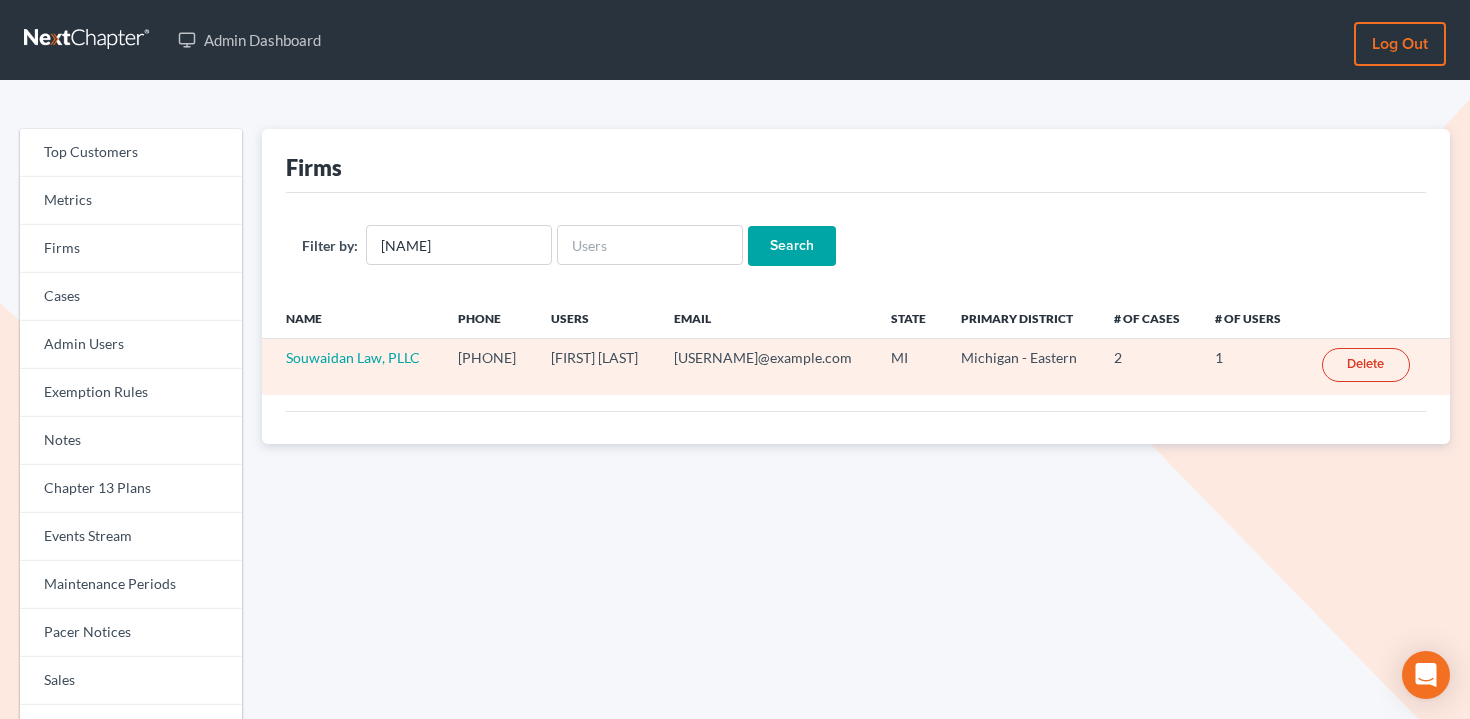 scroll, scrollTop: 0, scrollLeft: 0, axis: both 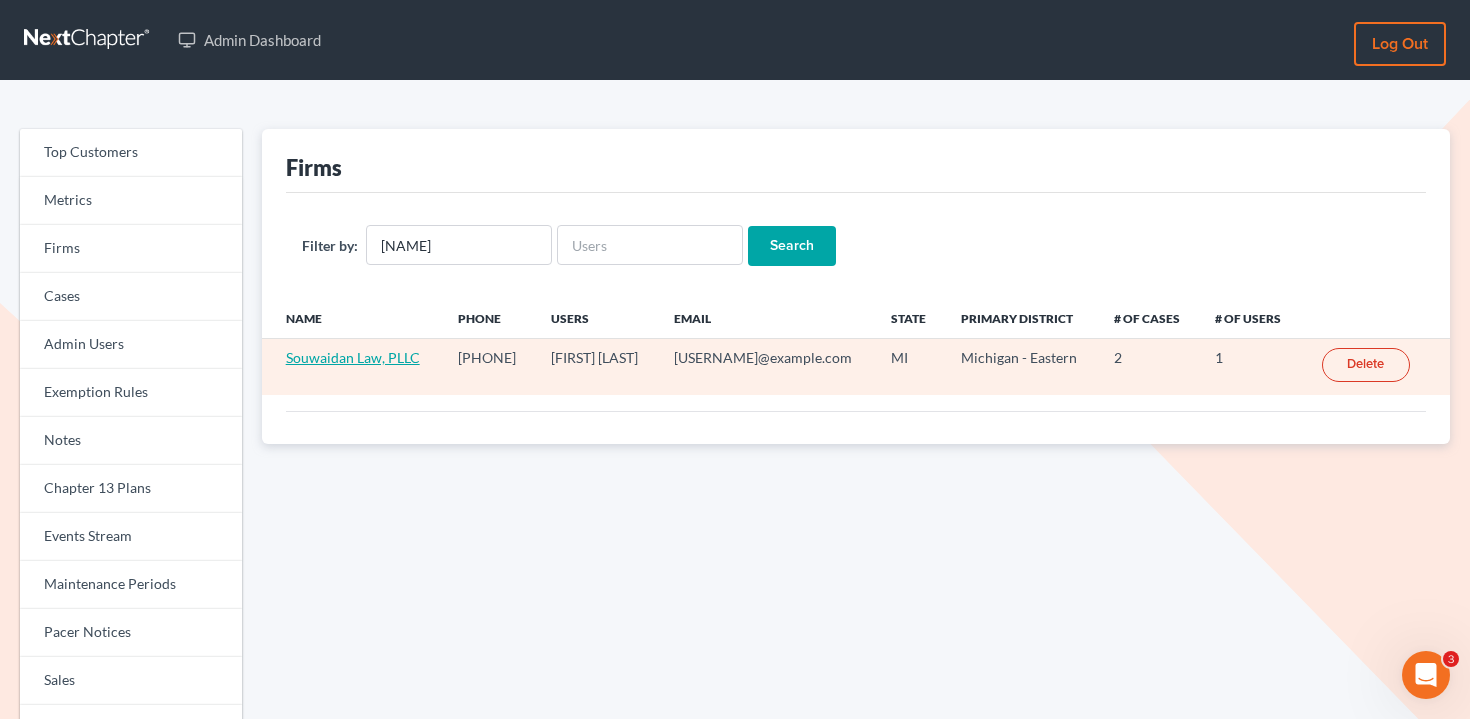click on "Souwaidan Law, PLLC" at bounding box center [353, 357] 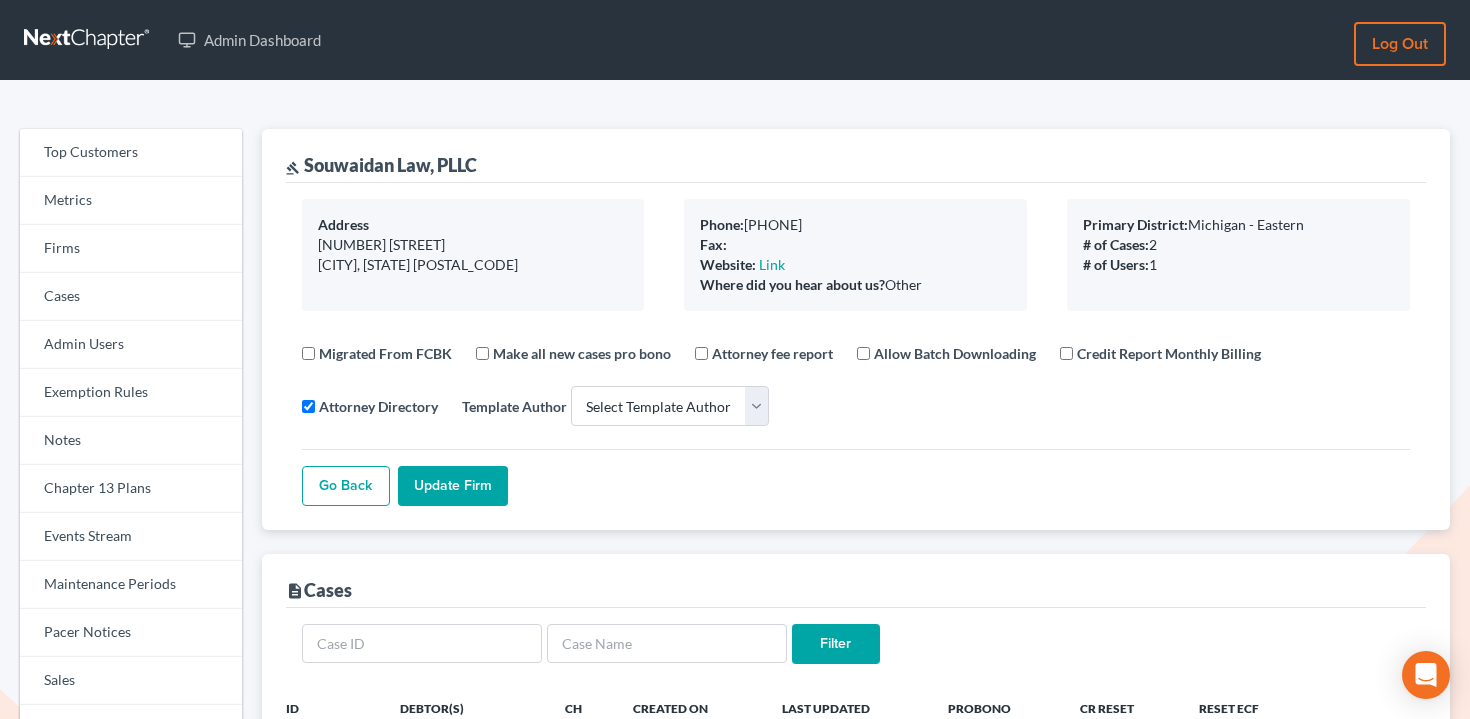 select 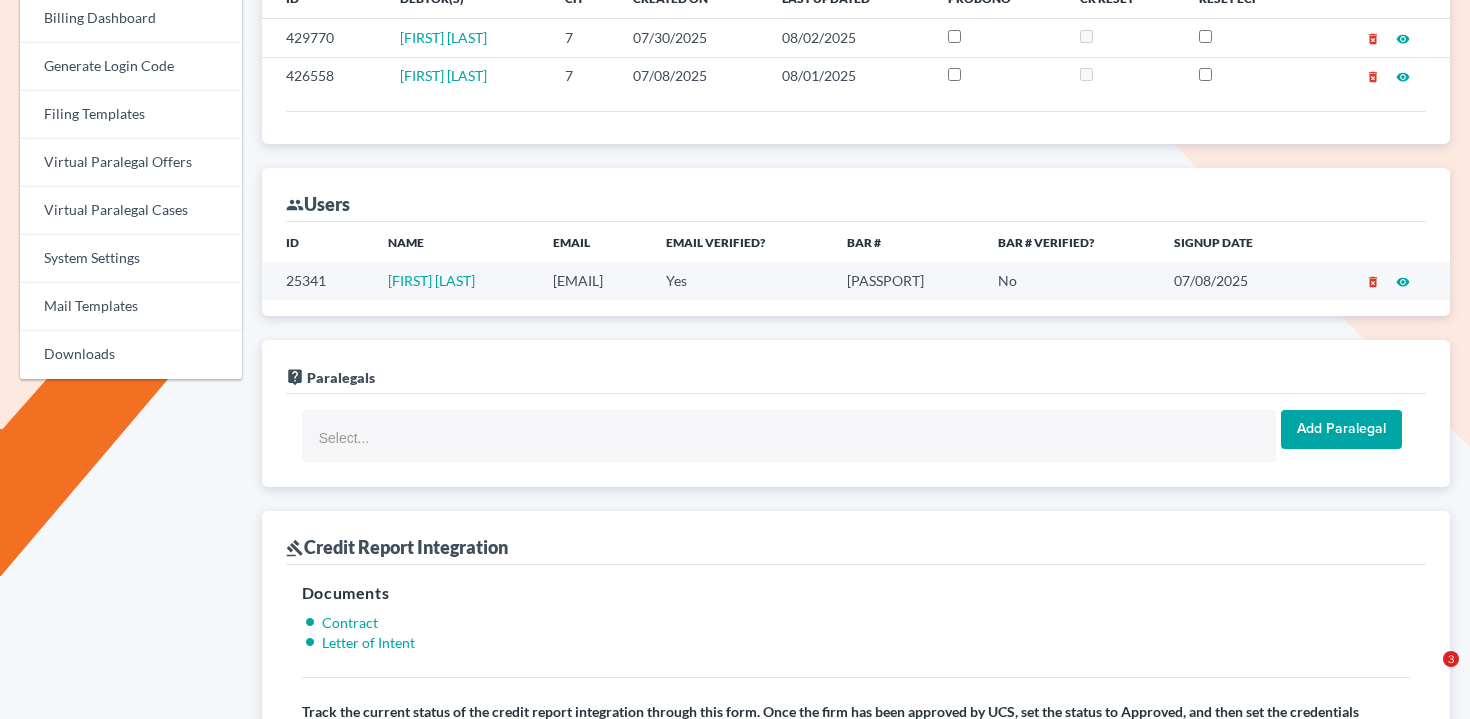 scroll, scrollTop: 775, scrollLeft: 0, axis: vertical 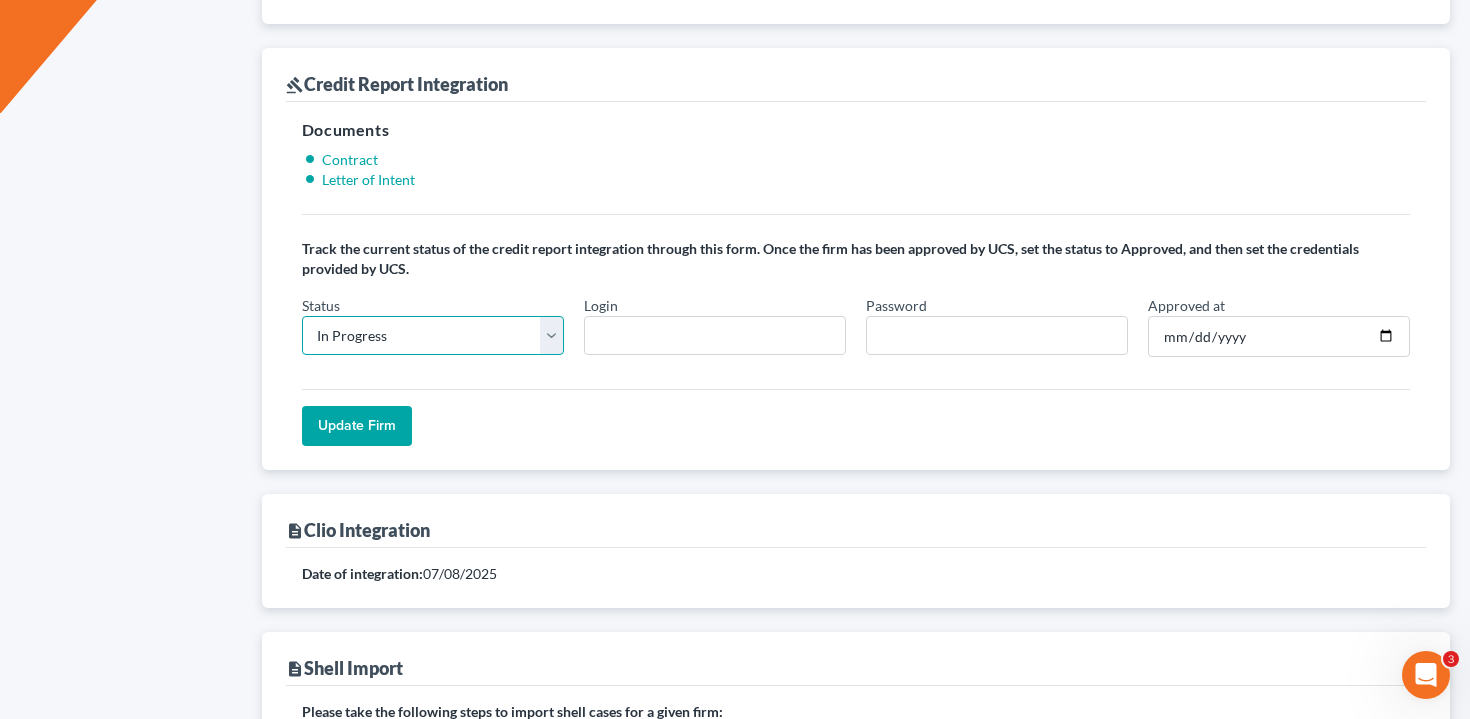 click on "In Progress
Not Approved
Approved
Retry" at bounding box center (433, 336) 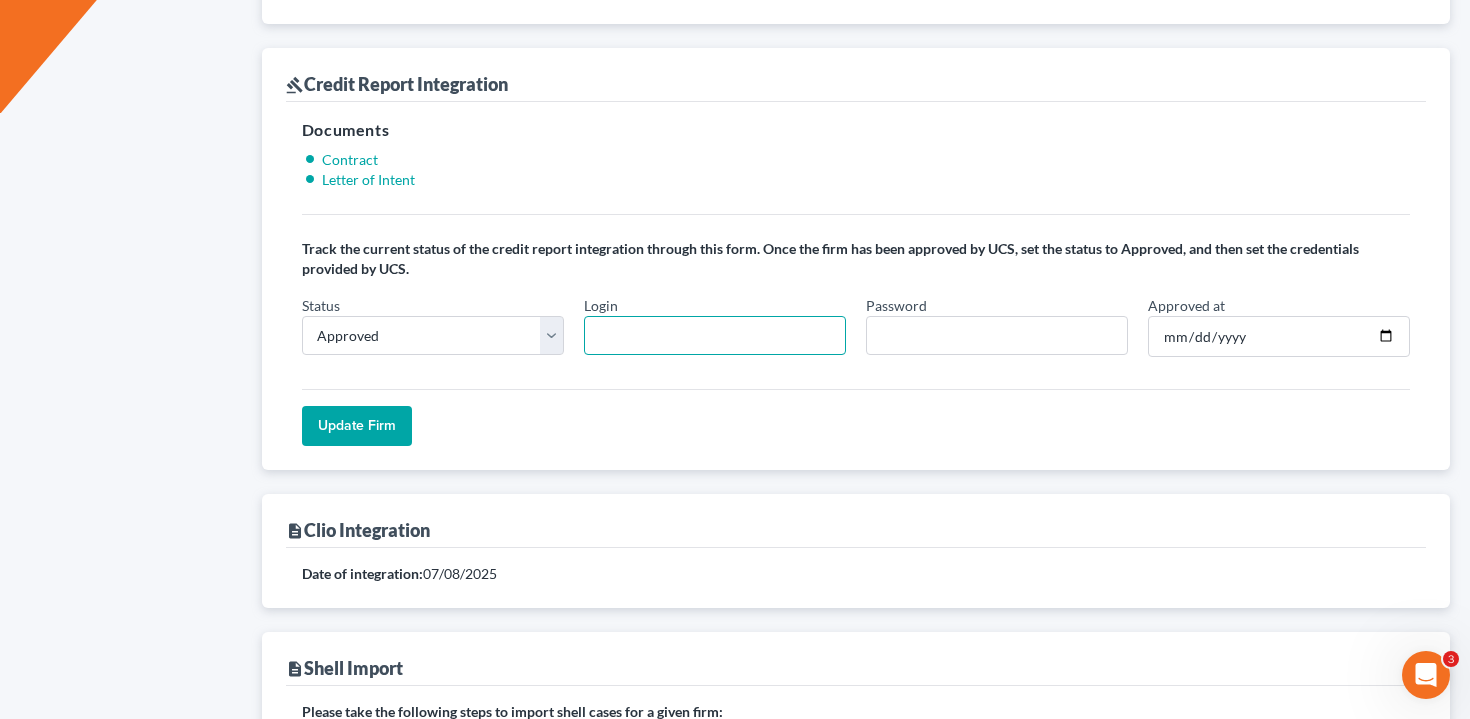click on "Login" at bounding box center (715, 336) 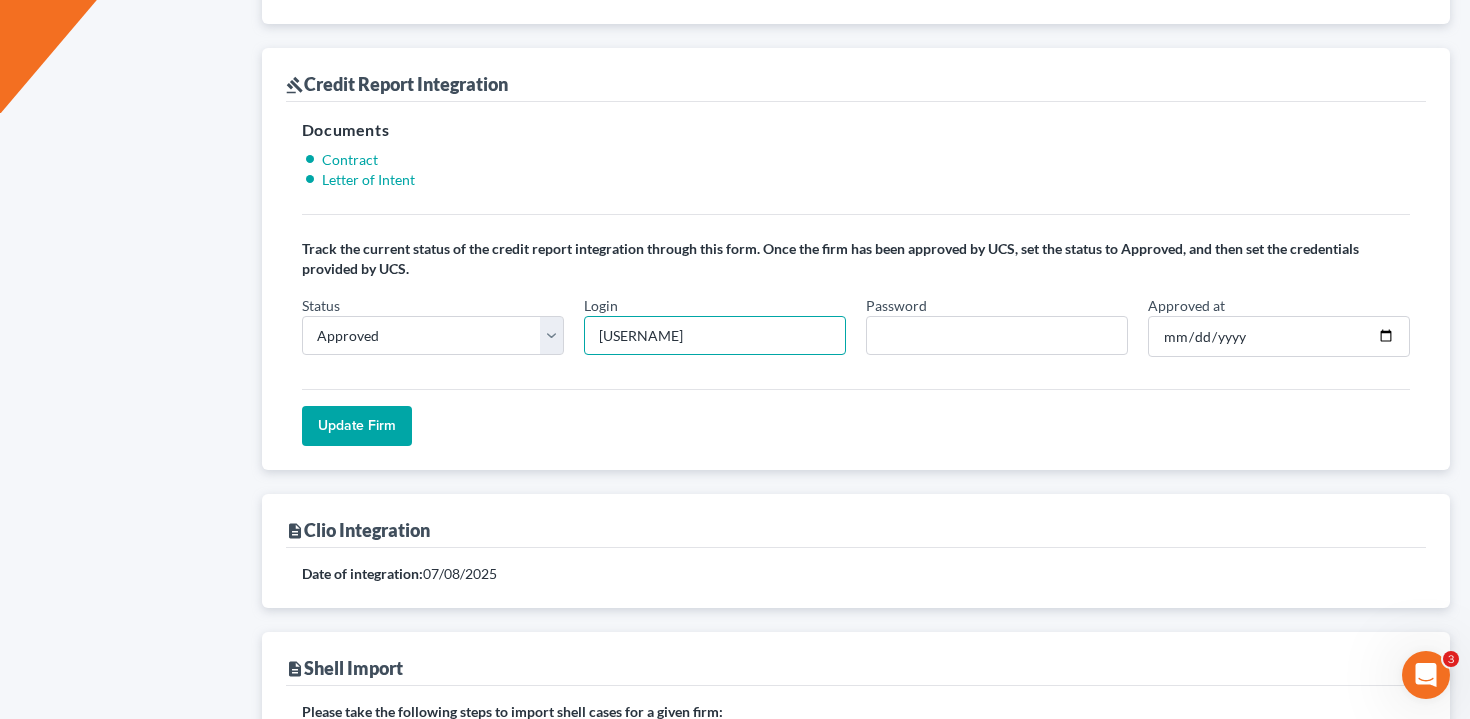 type on "hassansouwaidan" 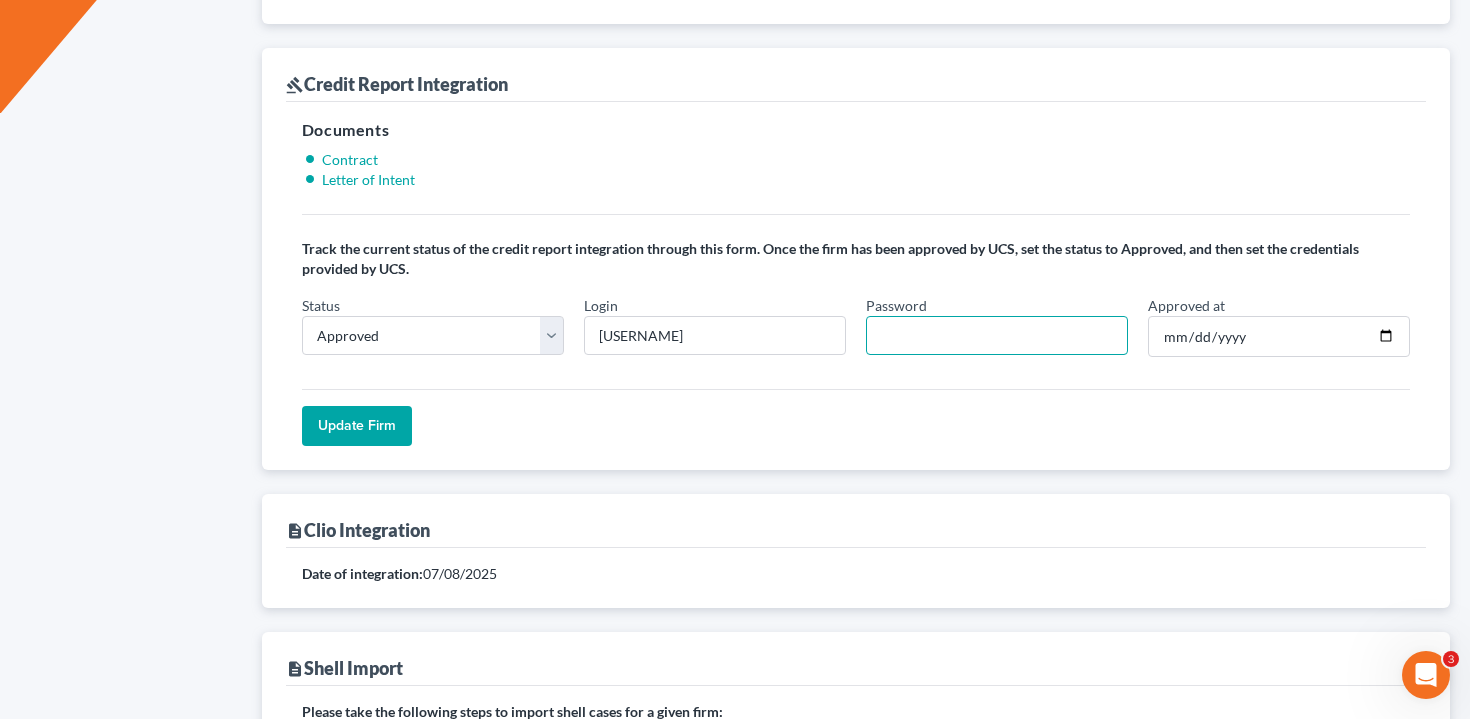 click on "Password" at bounding box center (997, 336) 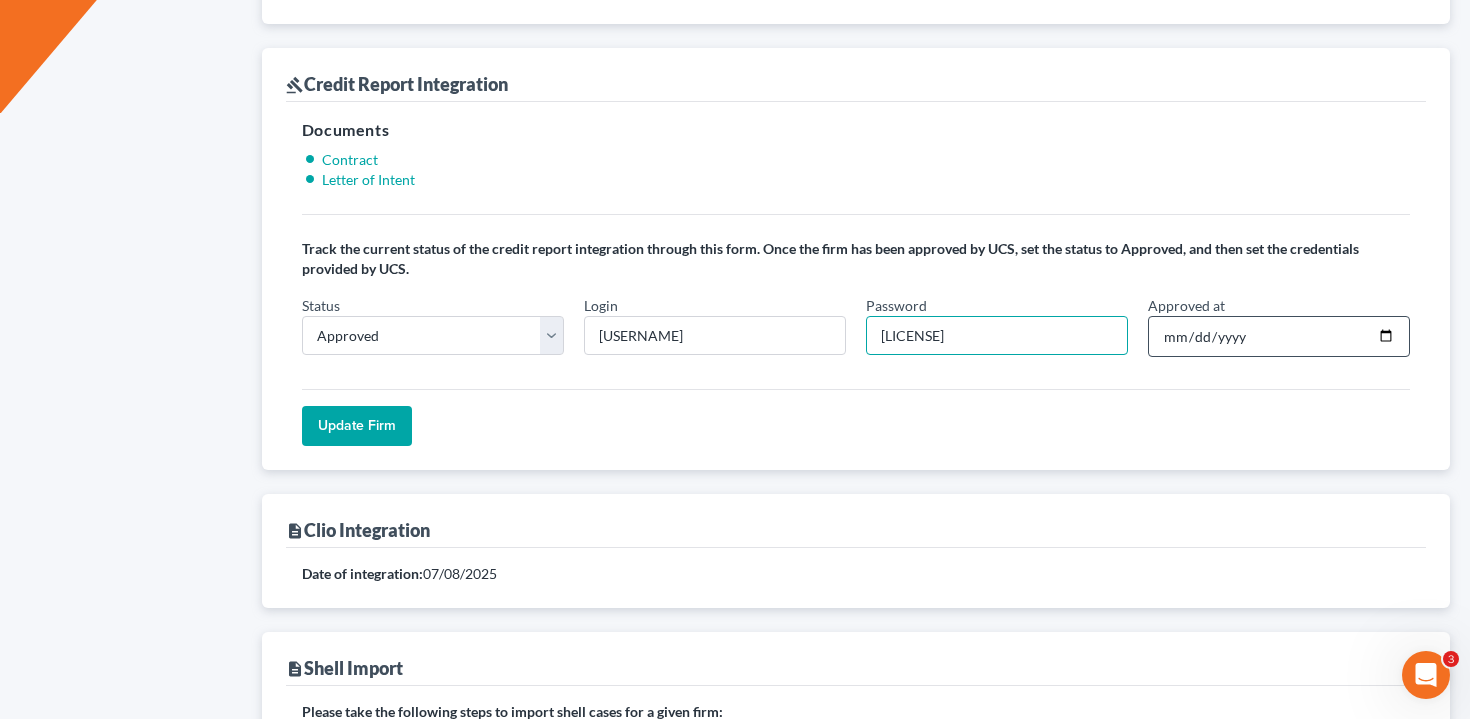 type on "NCEX8300x1!" 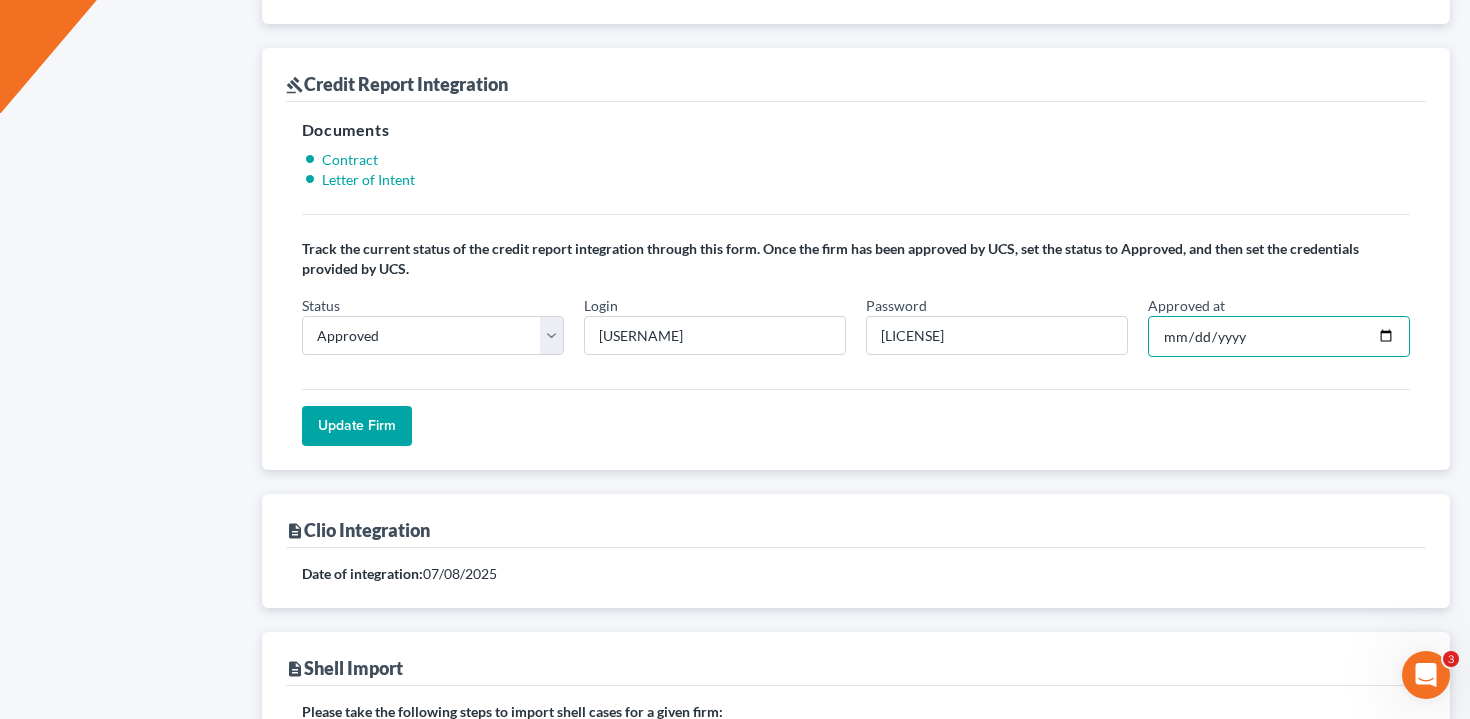 click on "Approved at" at bounding box center (1279, 337) 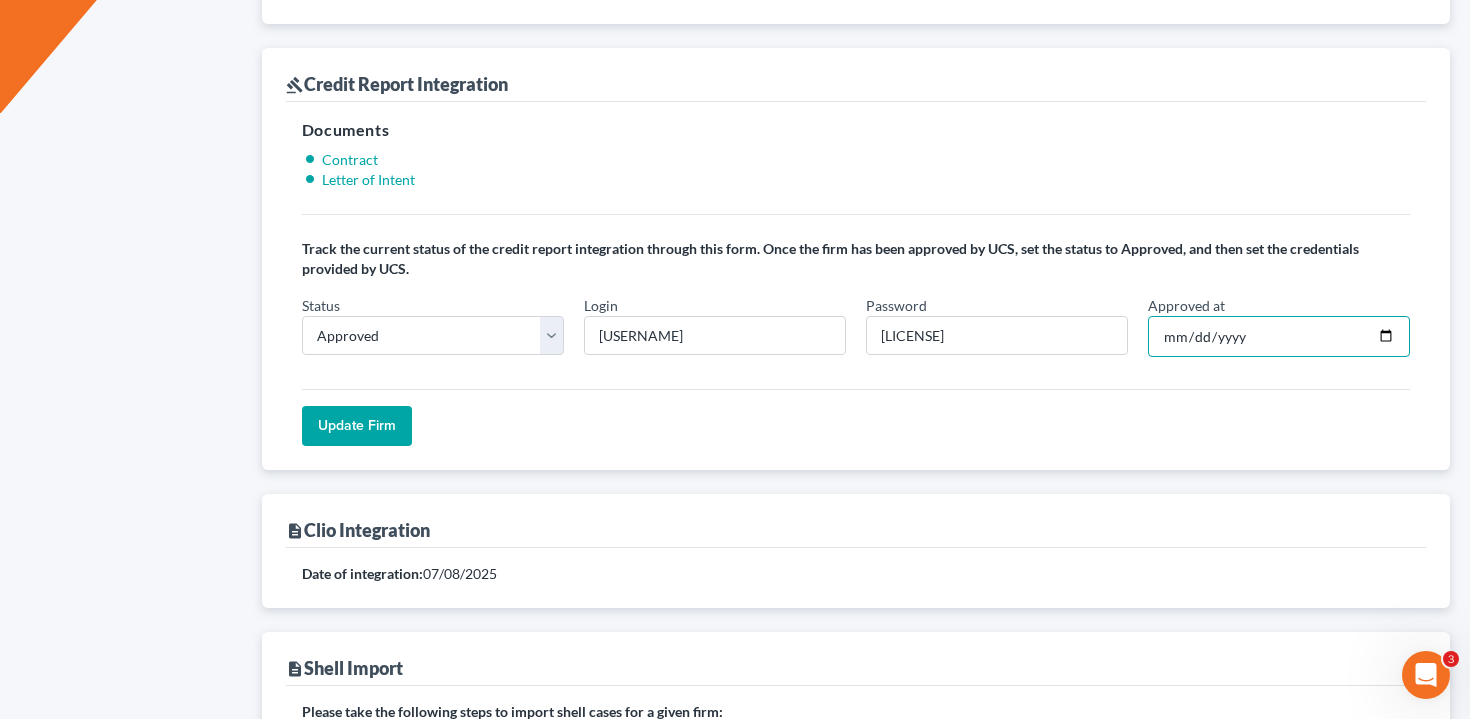click on "Approved at" at bounding box center (1279, 337) 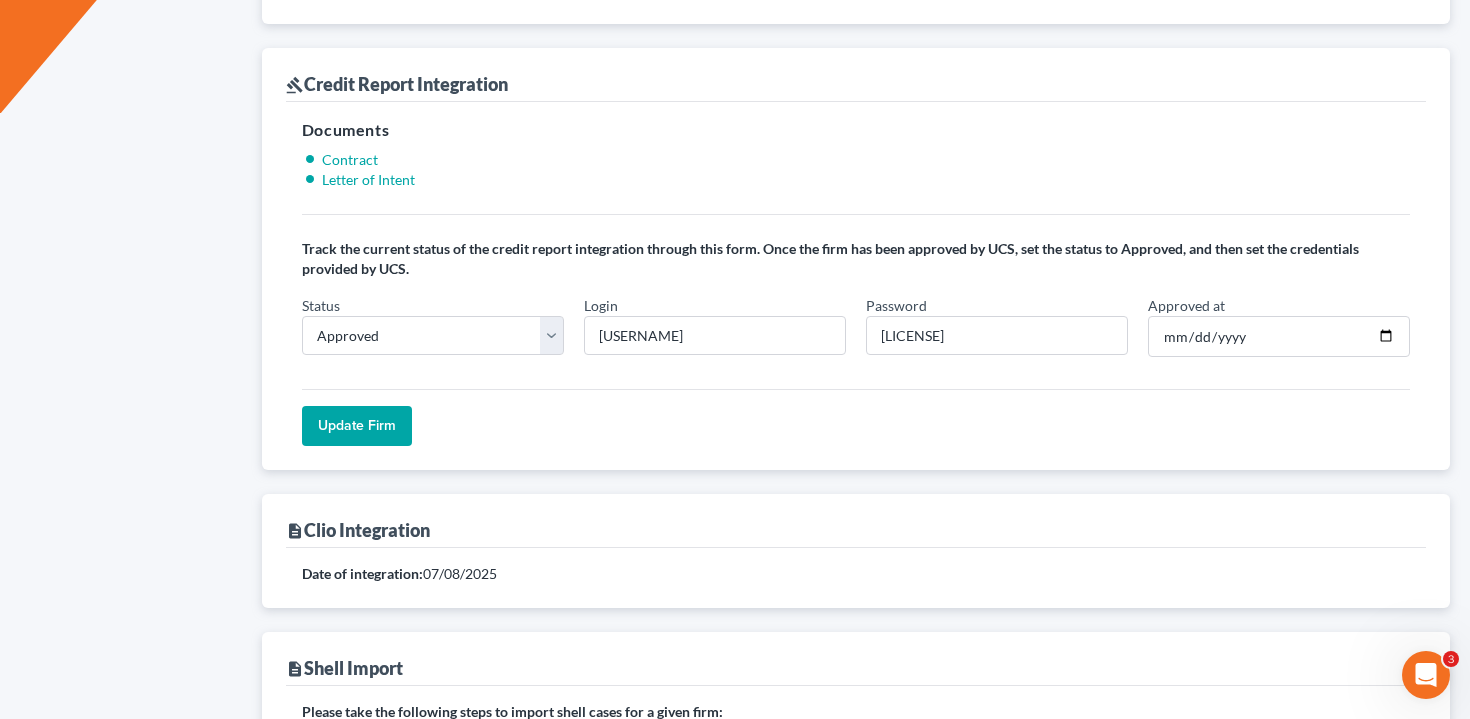 click on "Update Firm" at bounding box center (357, 426) 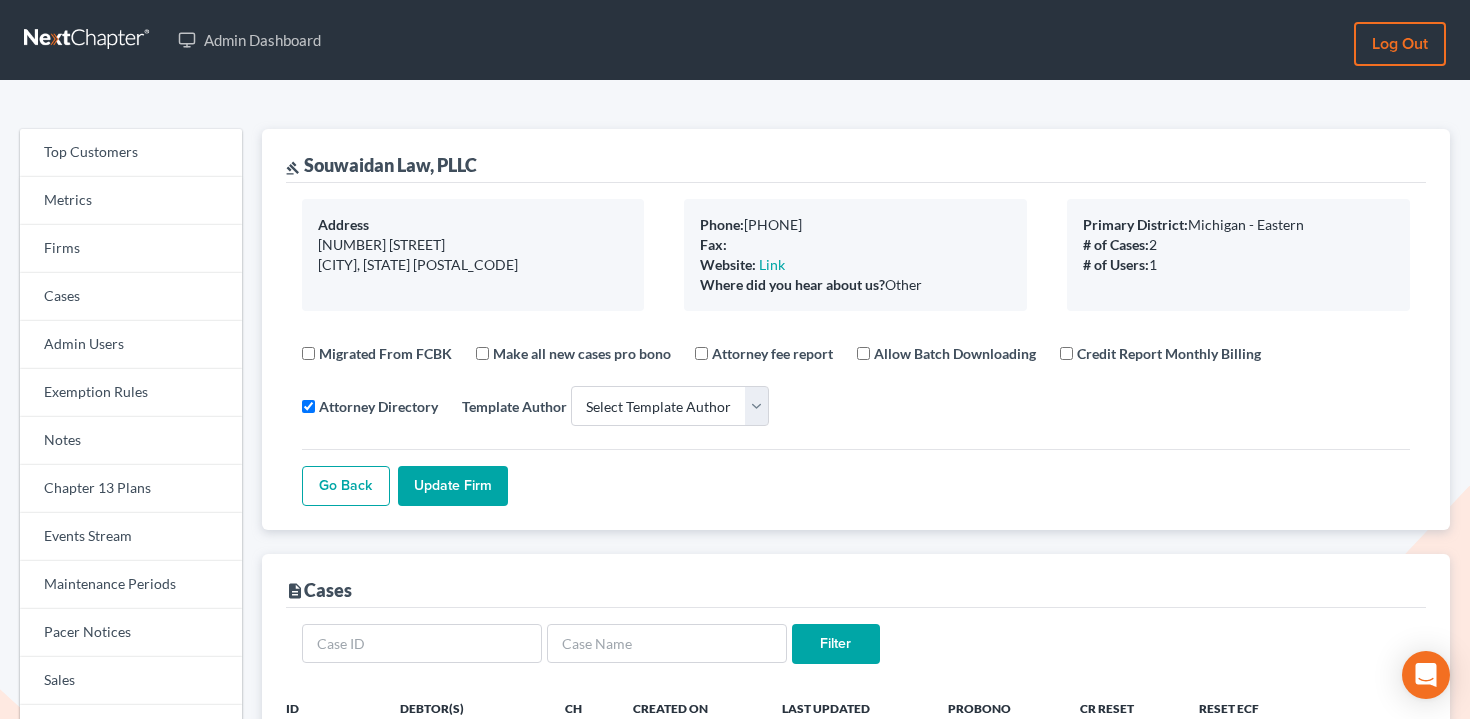 select 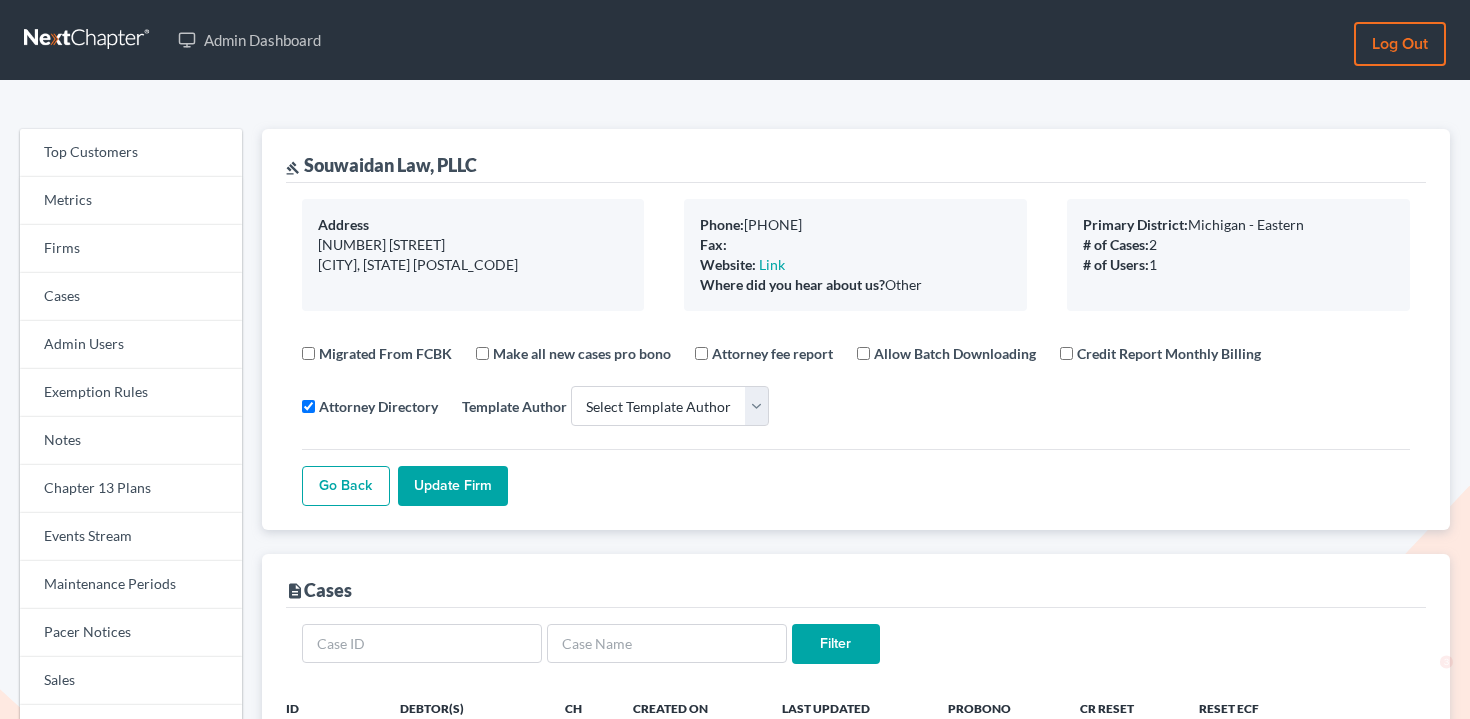 scroll, scrollTop: 0, scrollLeft: 0, axis: both 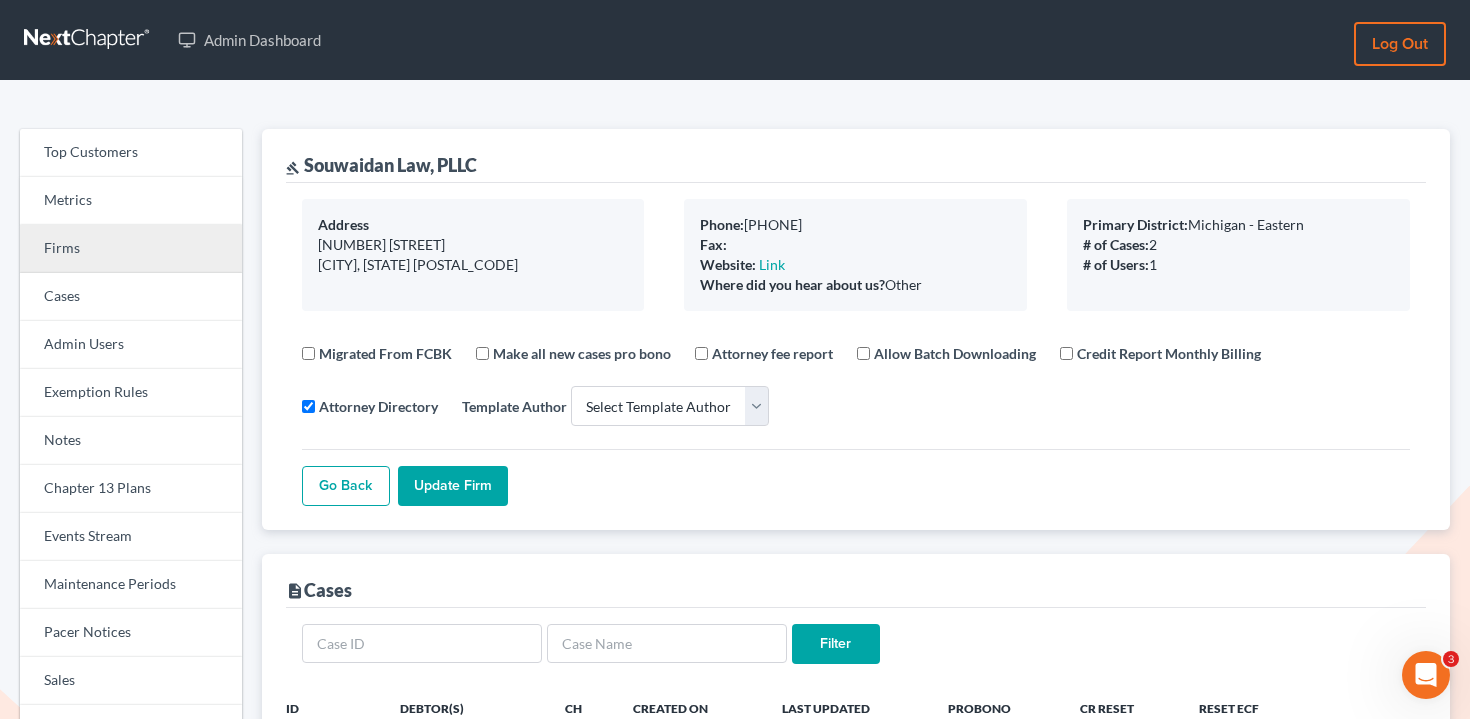 click on "Firms" at bounding box center [131, 249] 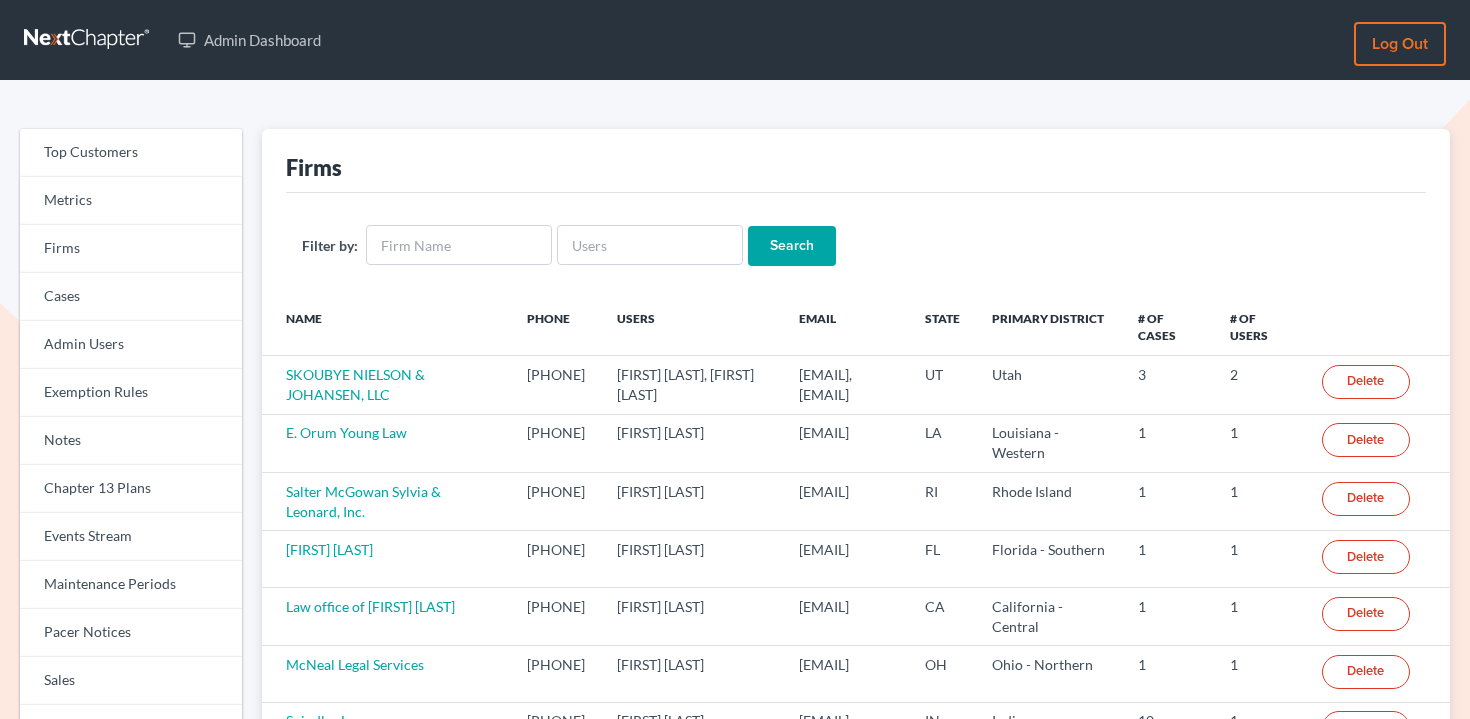 scroll, scrollTop: 0, scrollLeft: 0, axis: both 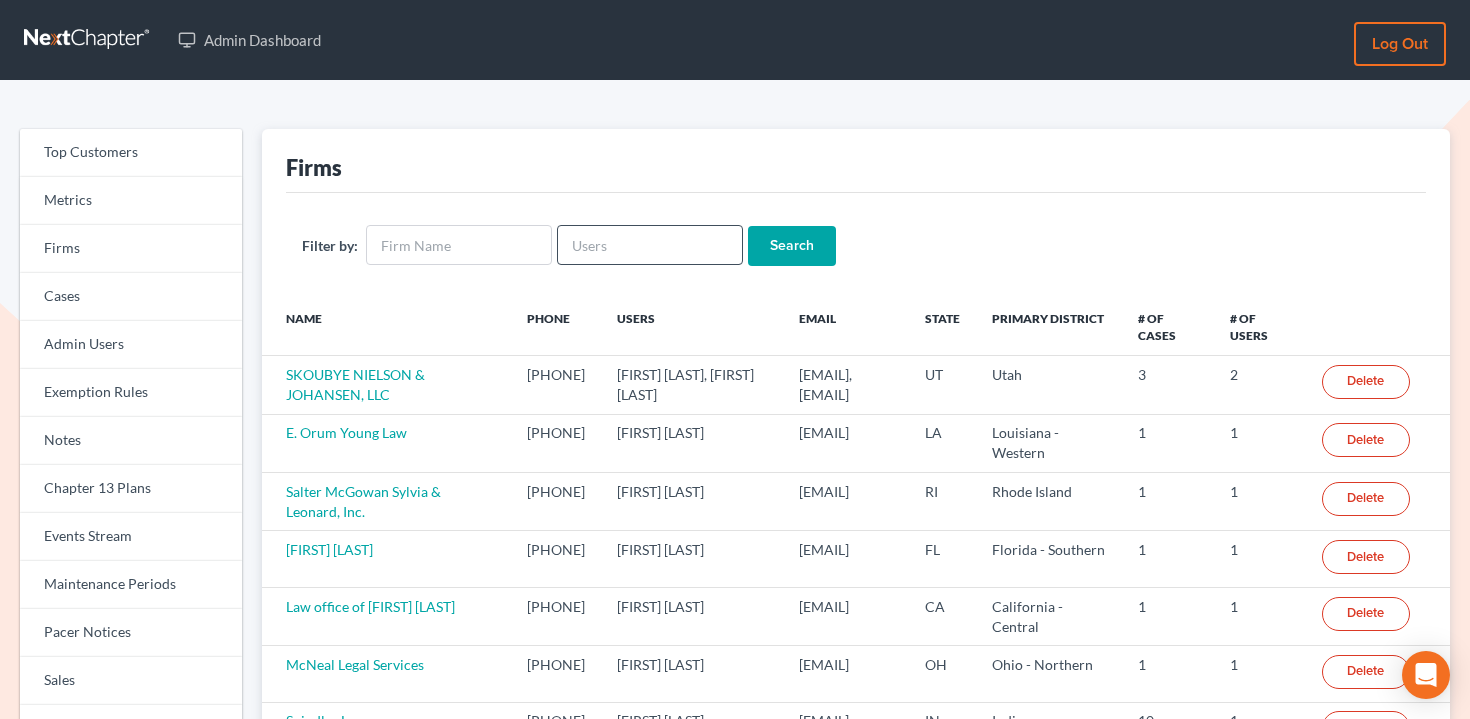 click on "Filter by: Search" at bounding box center [856, 245] 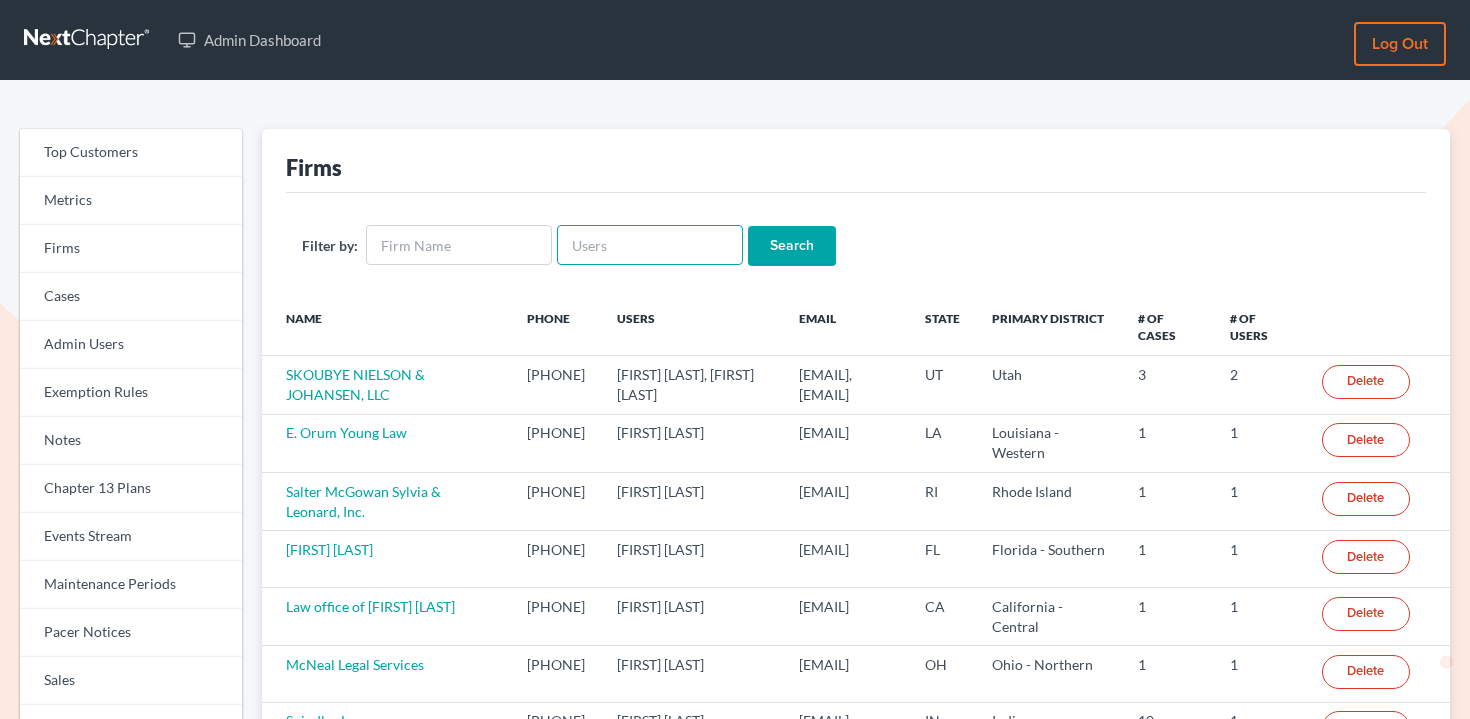 click at bounding box center (650, 245) 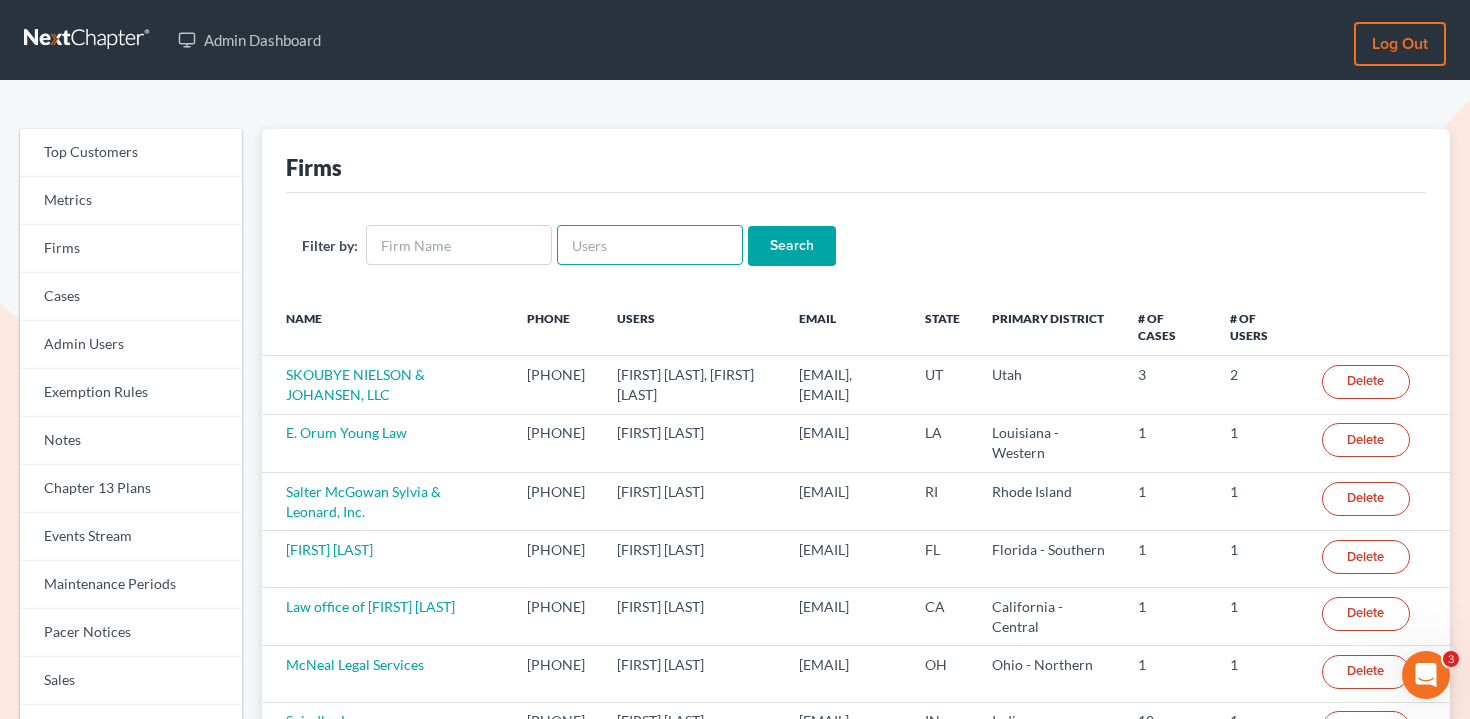 scroll, scrollTop: 0, scrollLeft: 0, axis: both 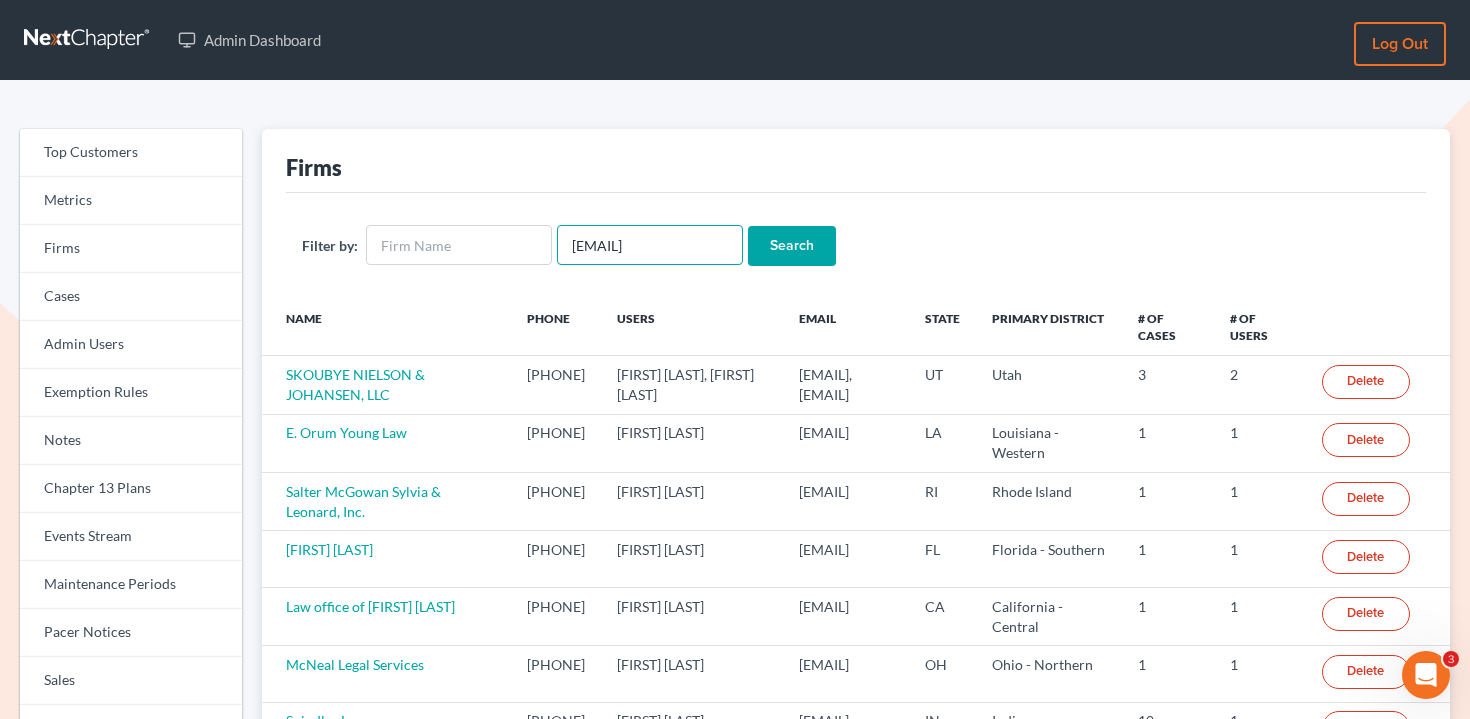 type on "[EMAIL]" 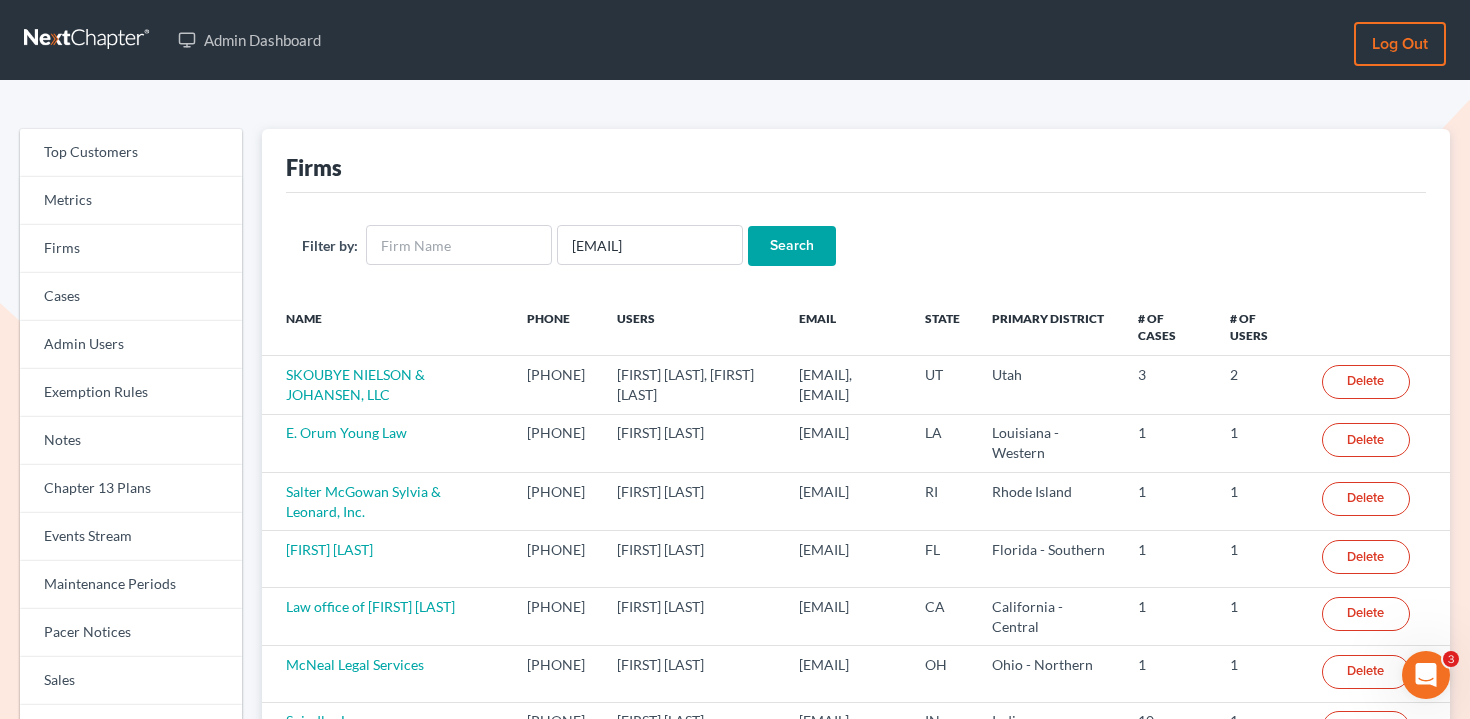 click on "Search" at bounding box center (792, 246) 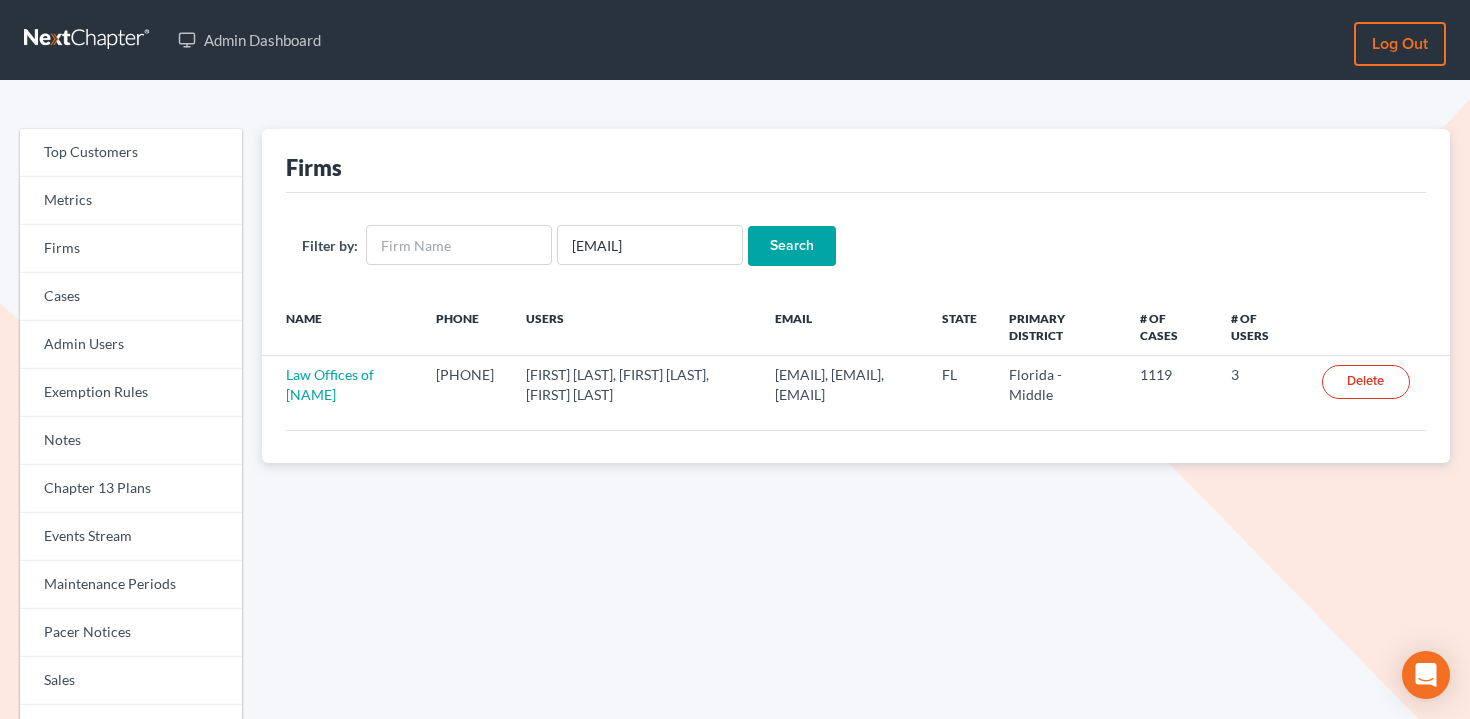 scroll, scrollTop: 0, scrollLeft: 0, axis: both 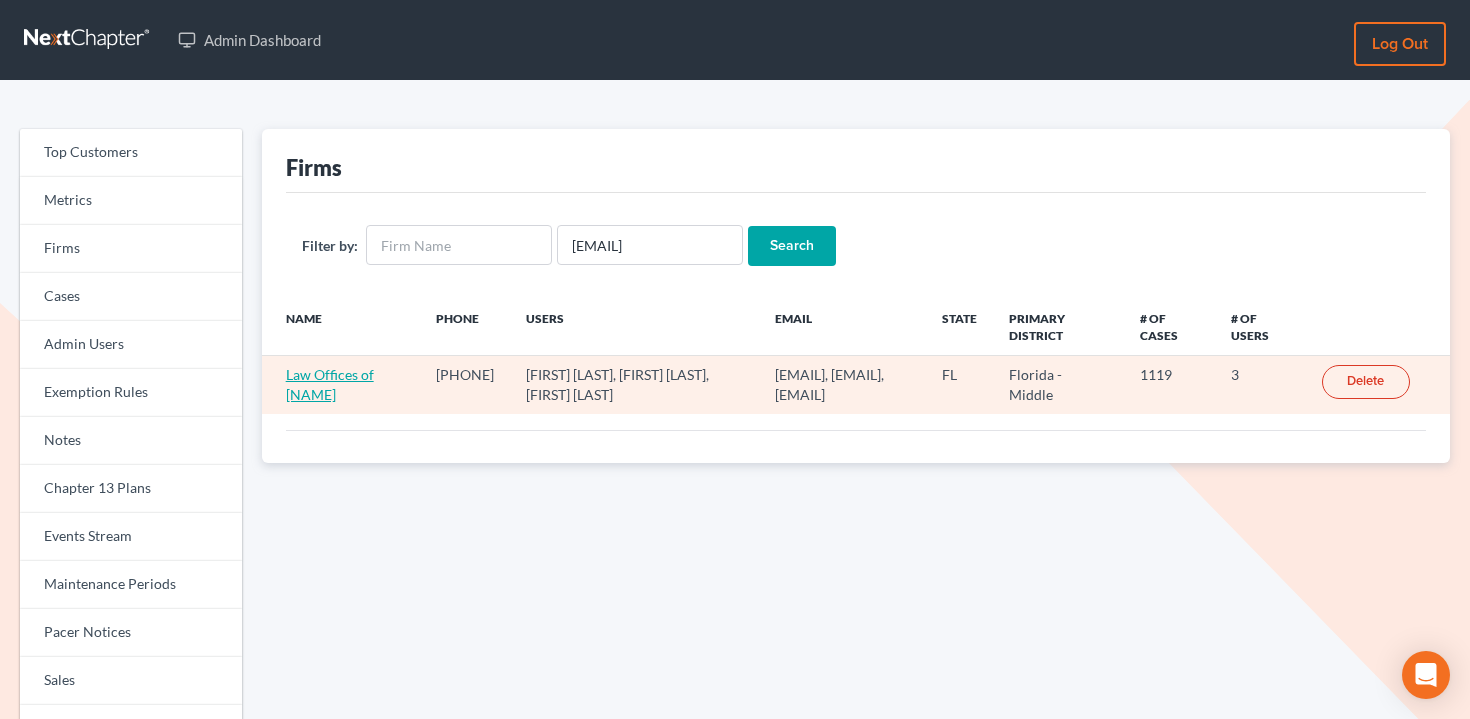click on "Law Offices of Justin McMurray" at bounding box center (330, 384) 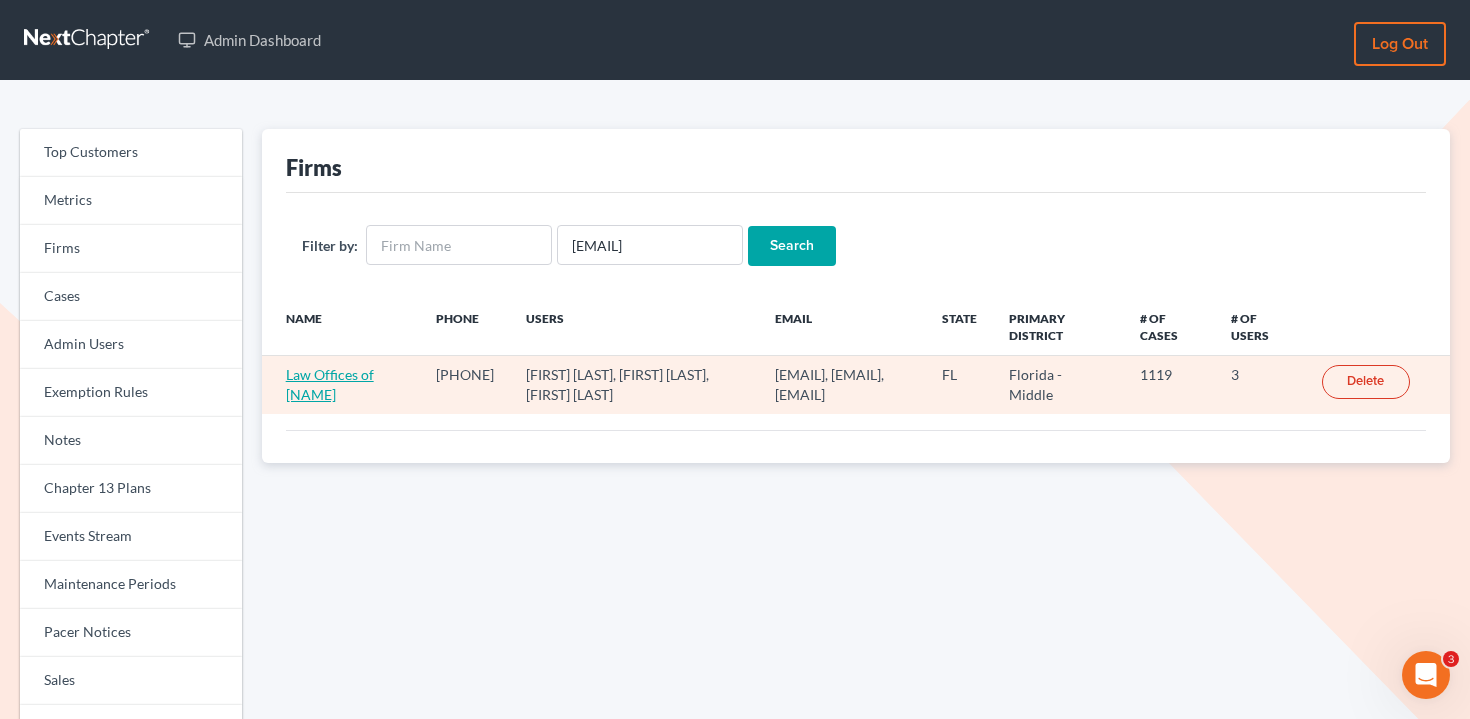 scroll, scrollTop: 0, scrollLeft: 0, axis: both 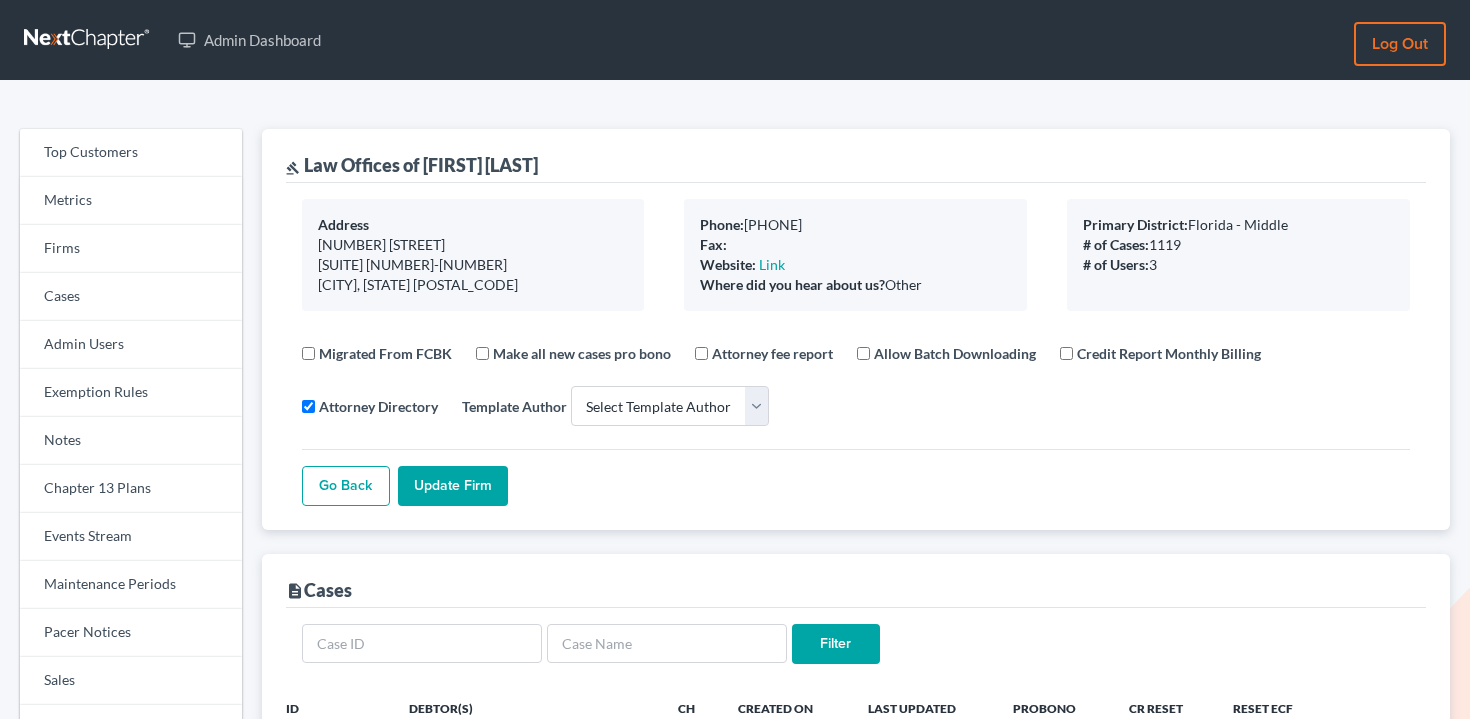 select 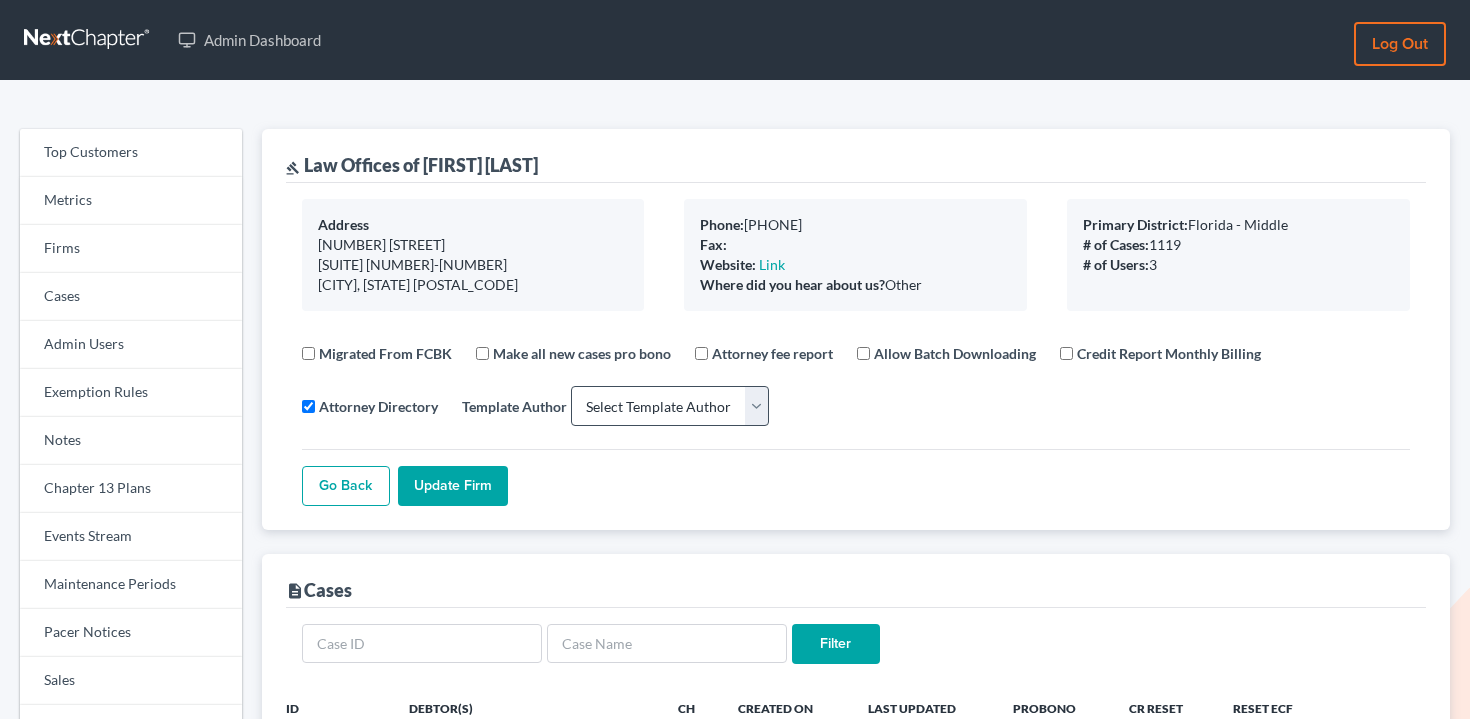 scroll, scrollTop: 0, scrollLeft: 0, axis: both 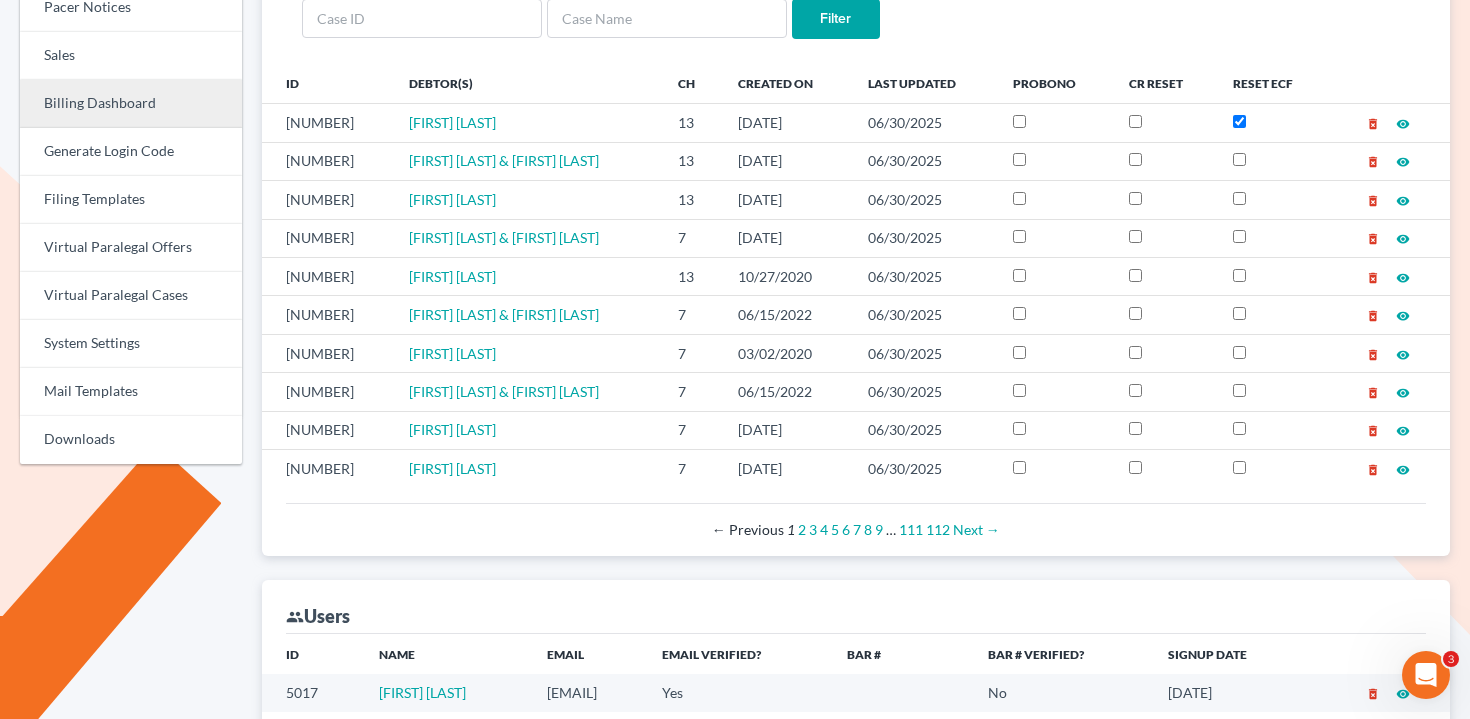 click on "Billing Dashboard" at bounding box center (131, 104) 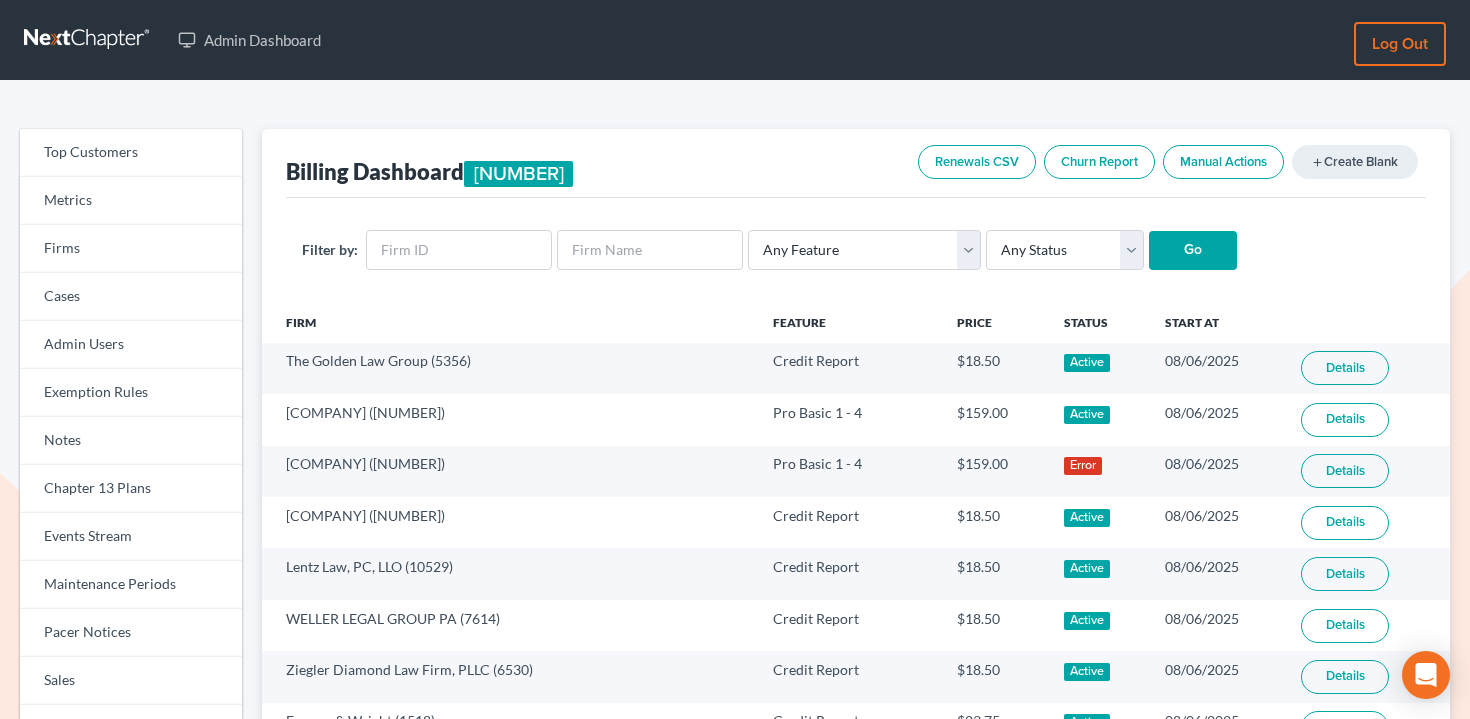 scroll, scrollTop: 0, scrollLeft: 0, axis: both 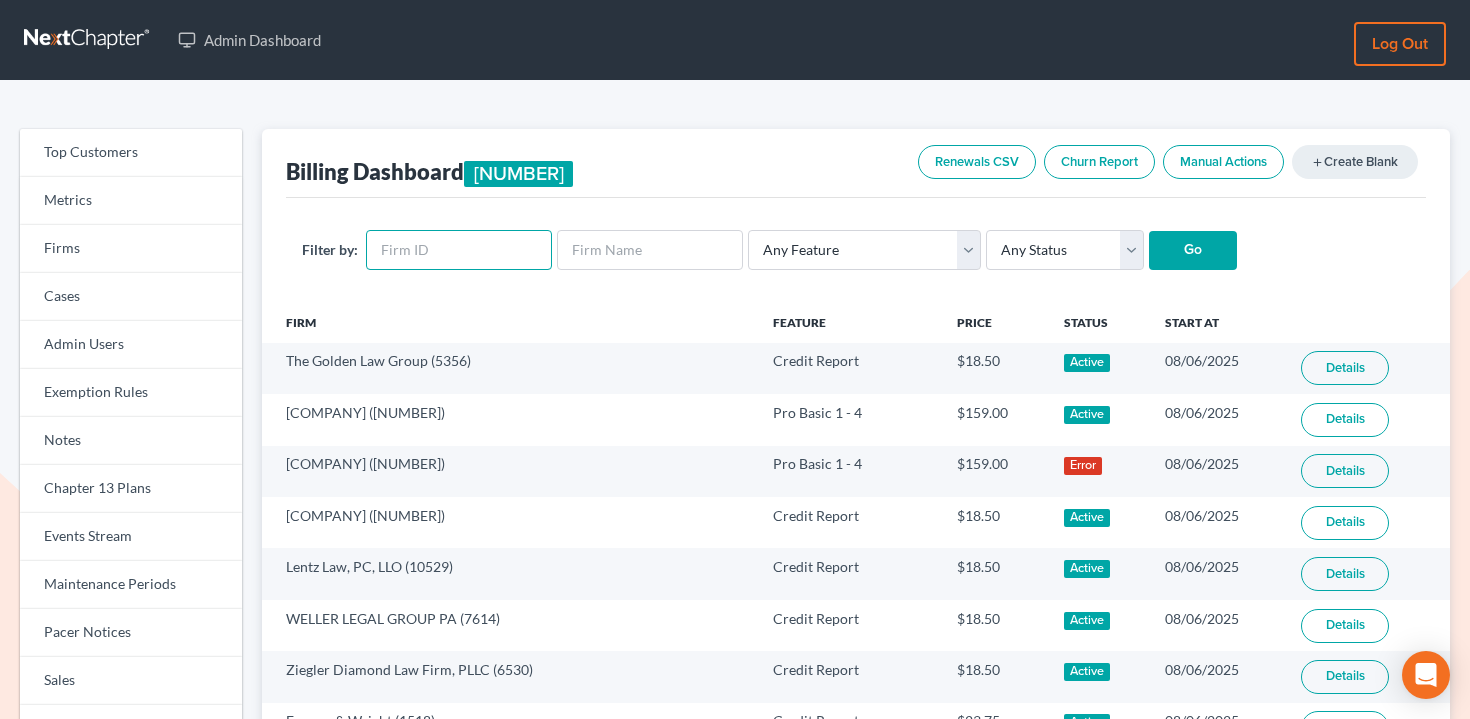click at bounding box center (459, 250) 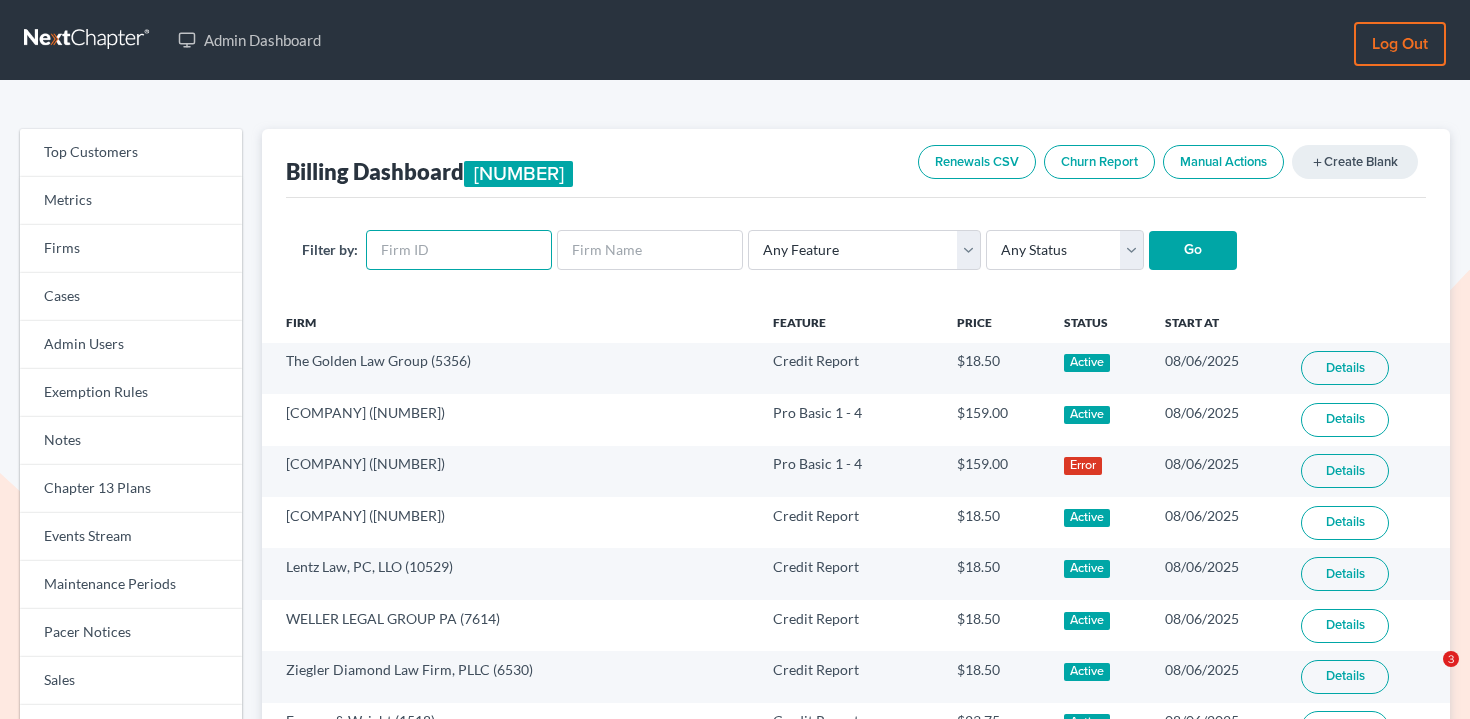 paste on "3375" 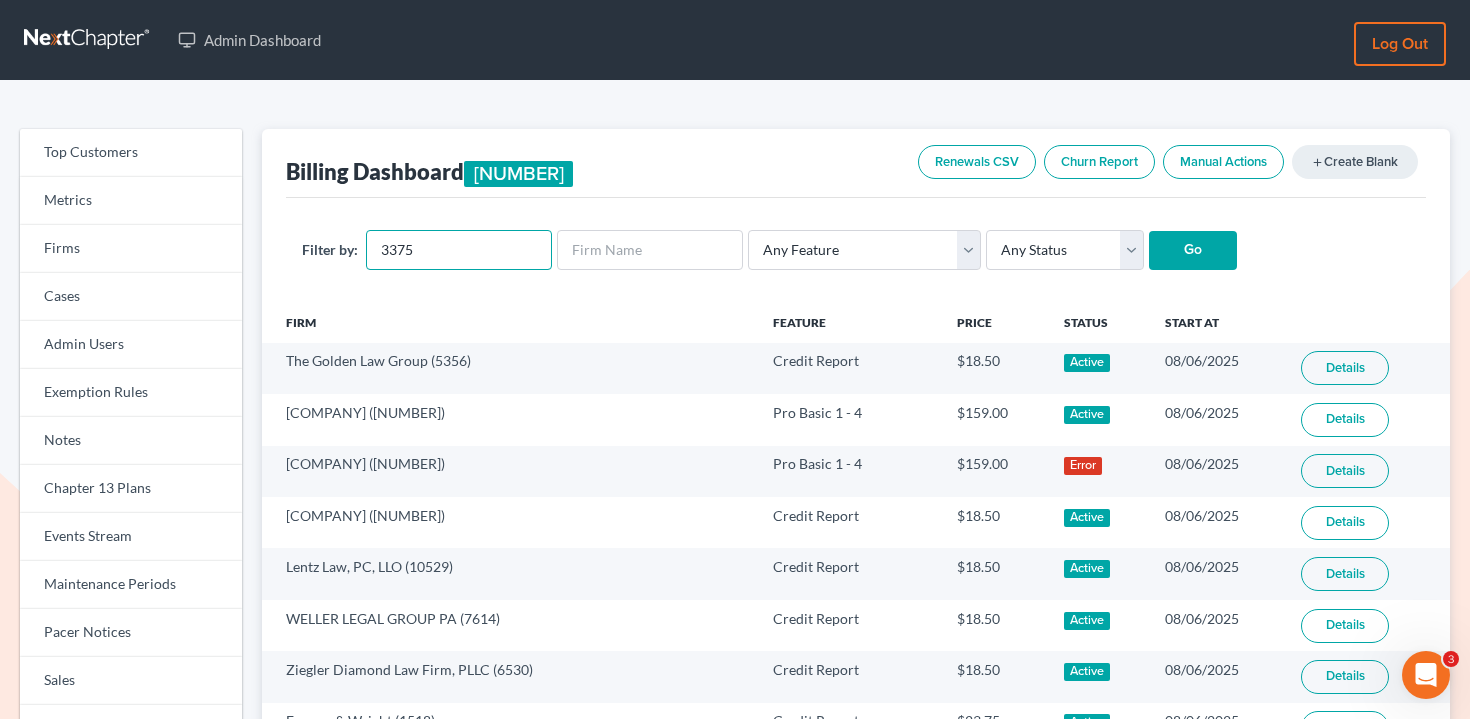 scroll, scrollTop: 0, scrollLeft: 0, axis: both 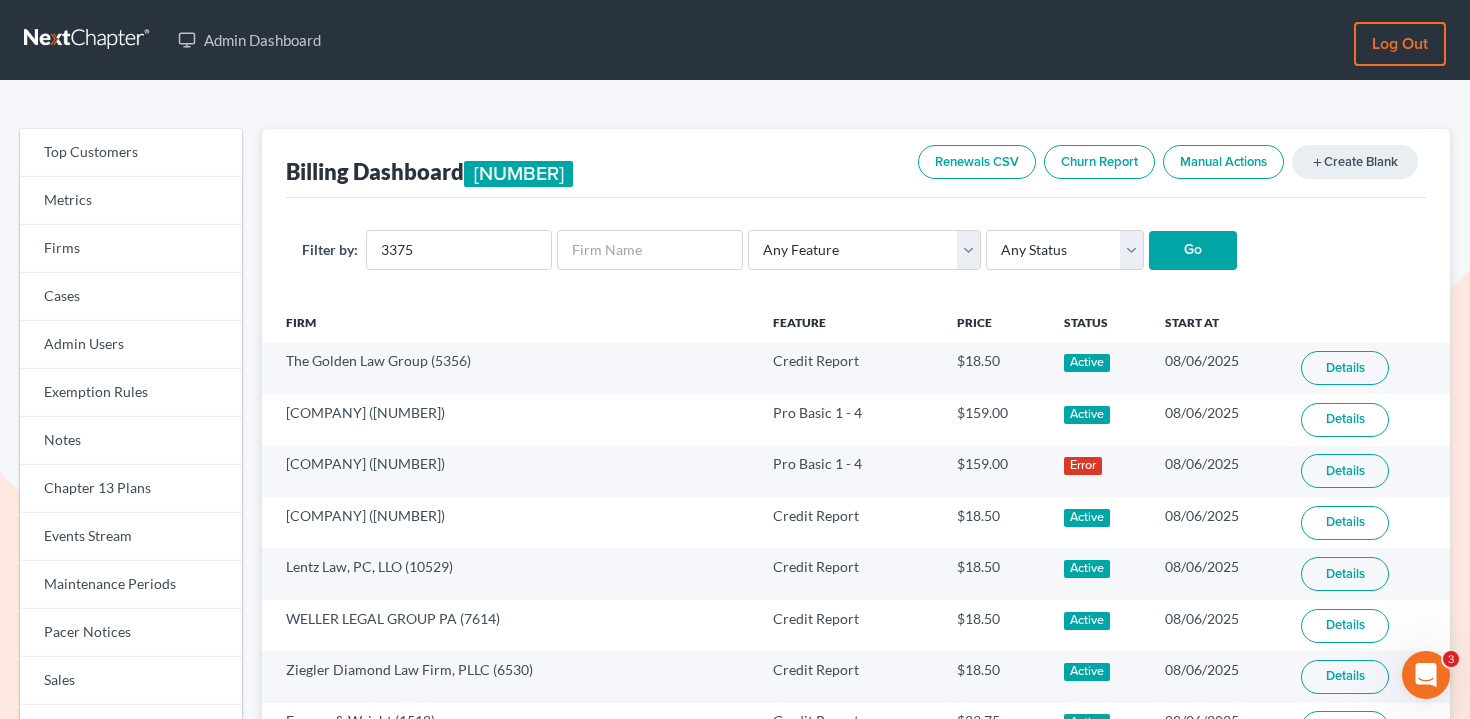click on "Go" at bounding box center [1193, 251] 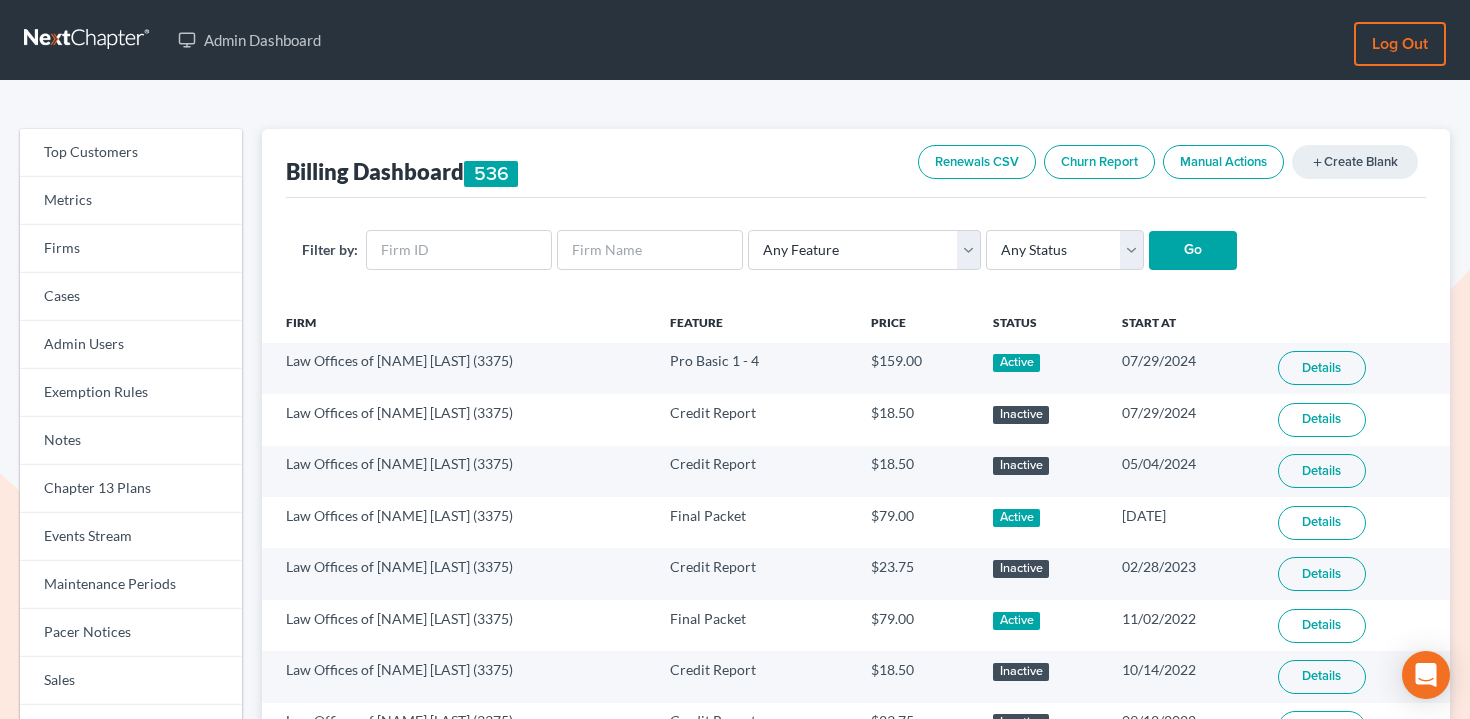 scroll, scrollTop: 0, scrollLeft: 0, axis: both 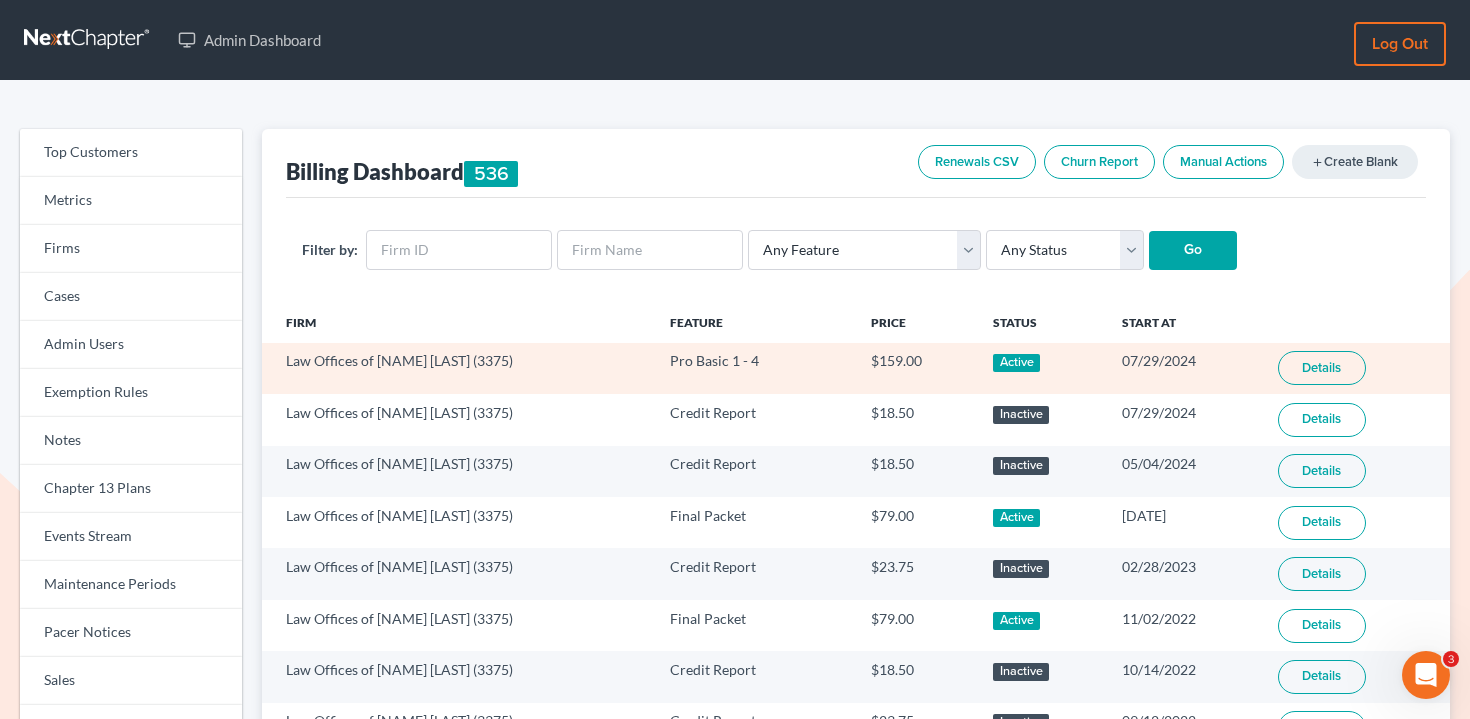 click on "Law Offices of Justin McMurray (3375)" at bounding box center [458, 368] 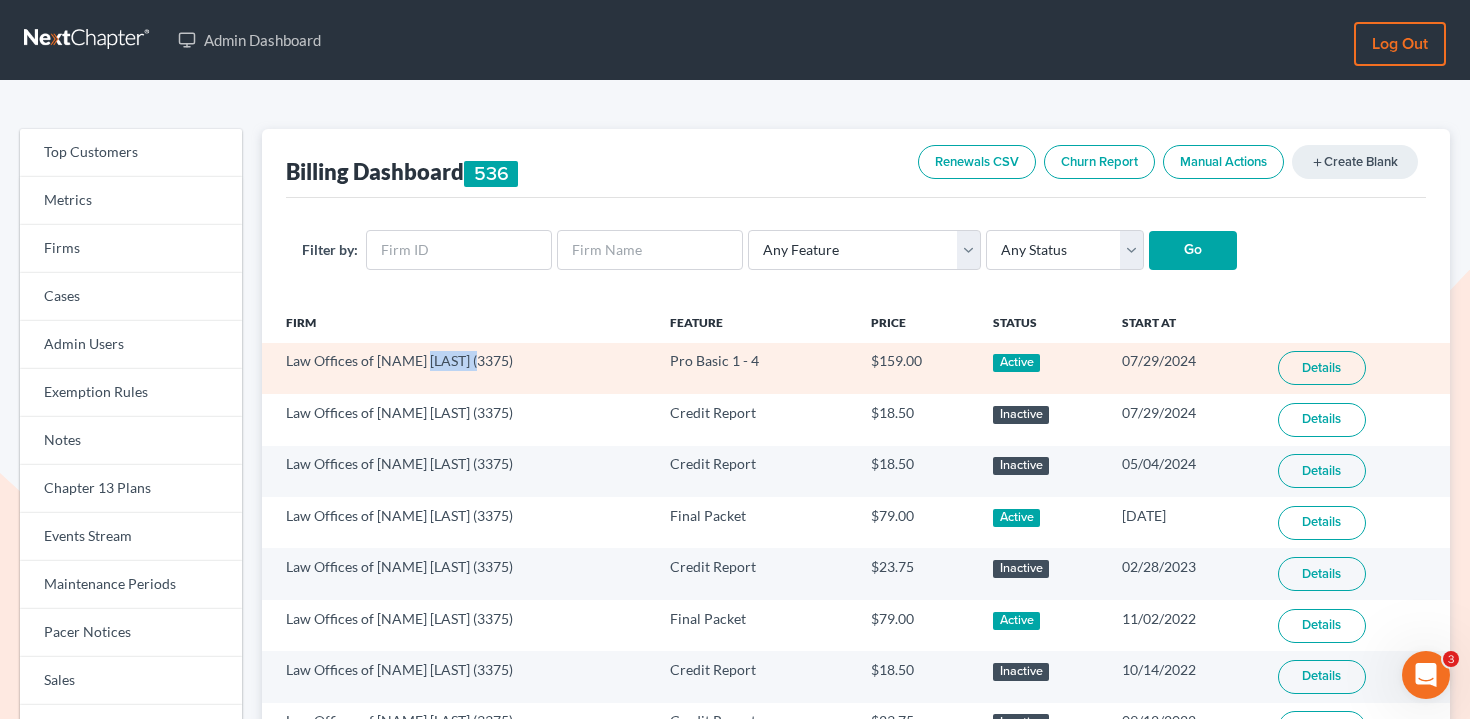 click on "Law Offices of Justin McMurray (3375)" at bounding box center [458, 368] 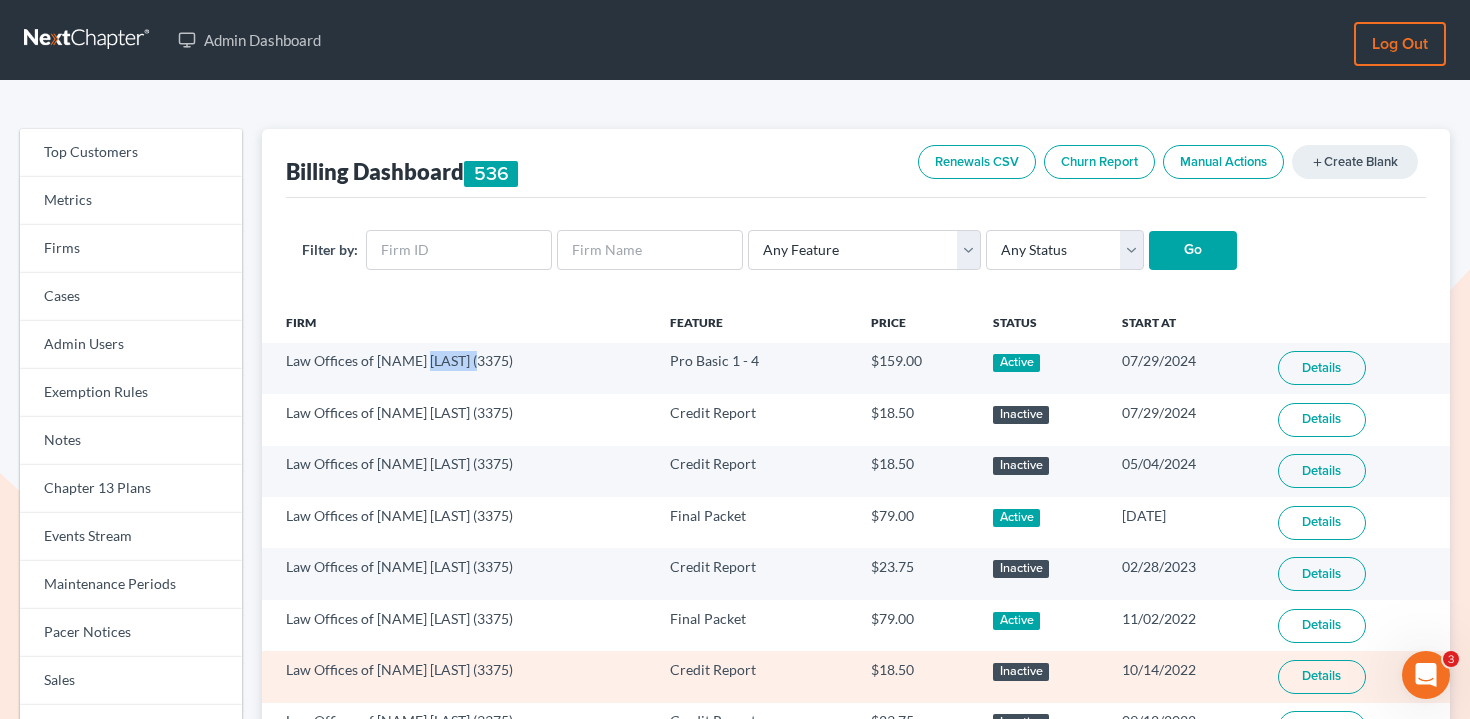 copy on "McMurray" 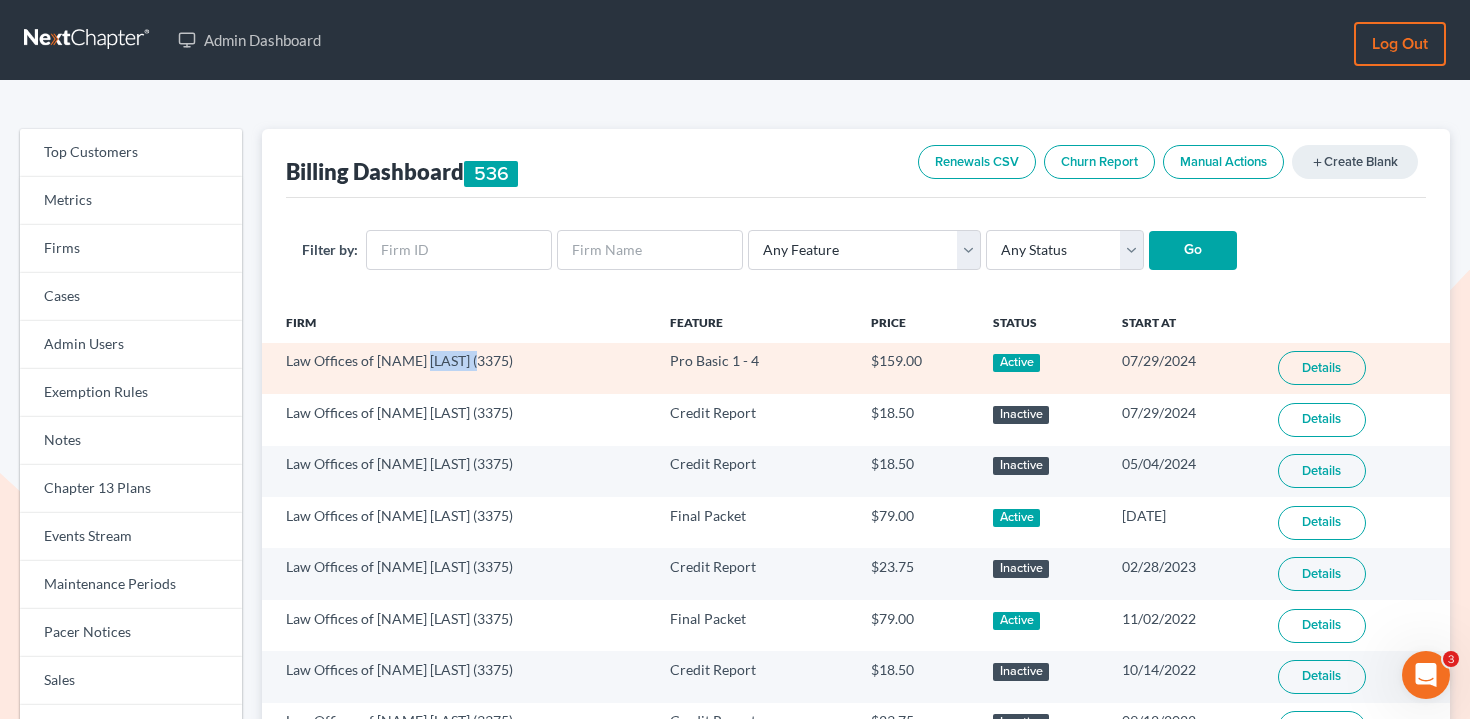 click on "Details" at bounding box center (1322, 368) 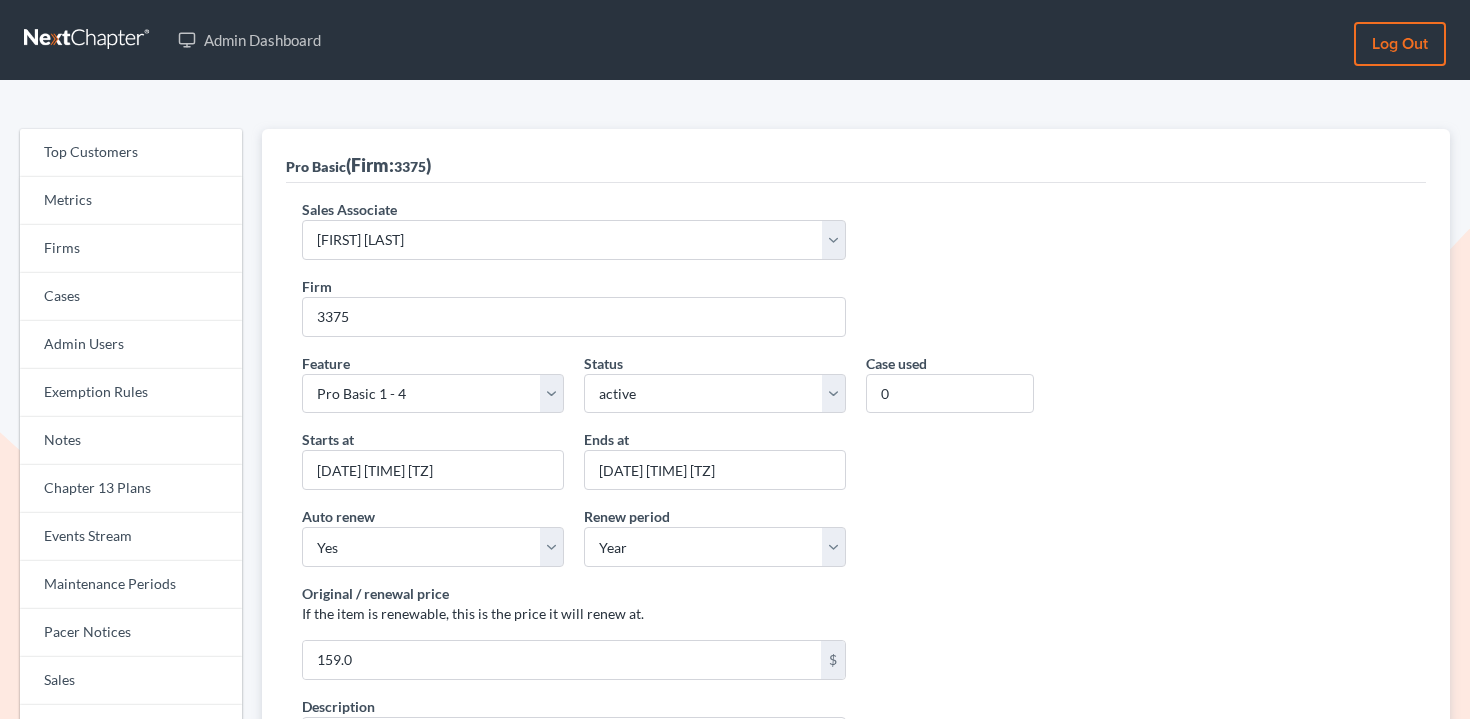 scroll, scrollTop: 0, scrollLeft: 0, axis: both 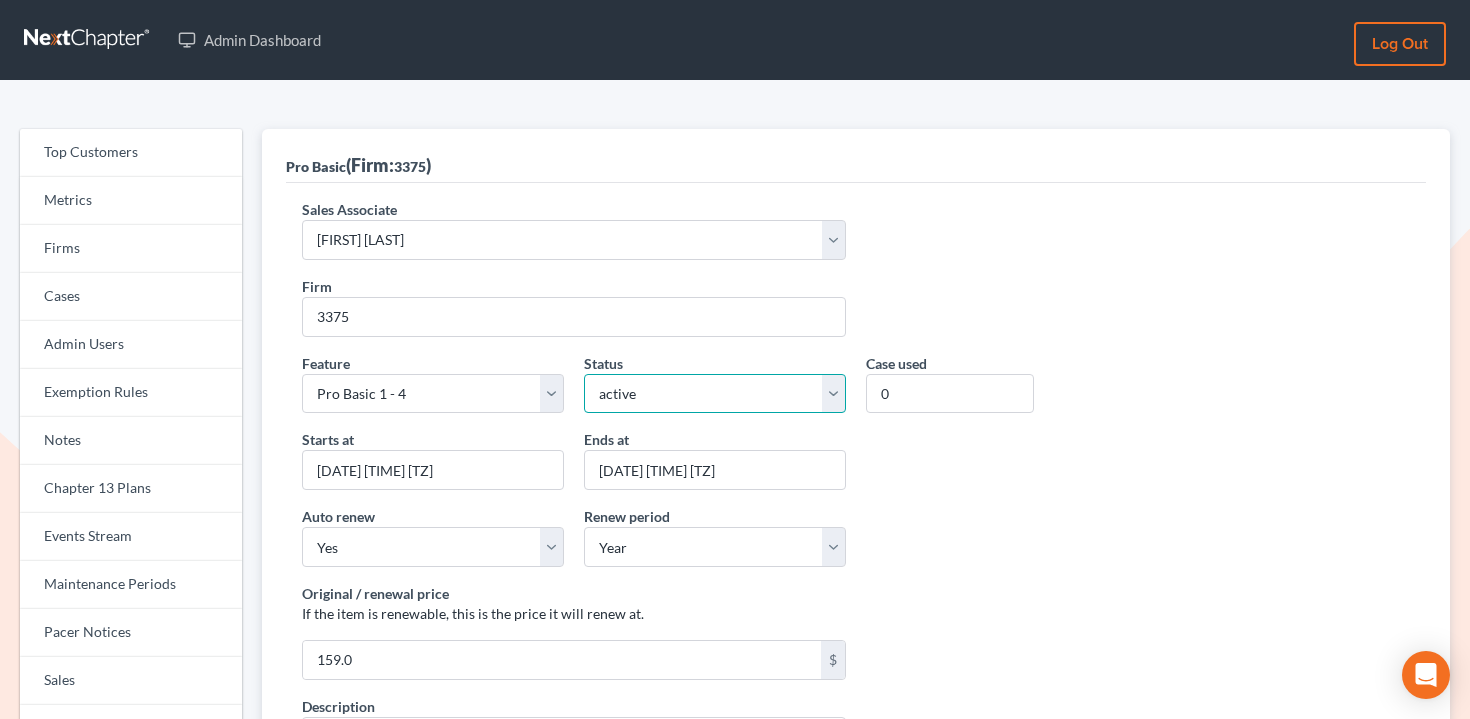 click on "active
inactive
pending
expired
error
pending_charges" at bounding box center (715, 394) 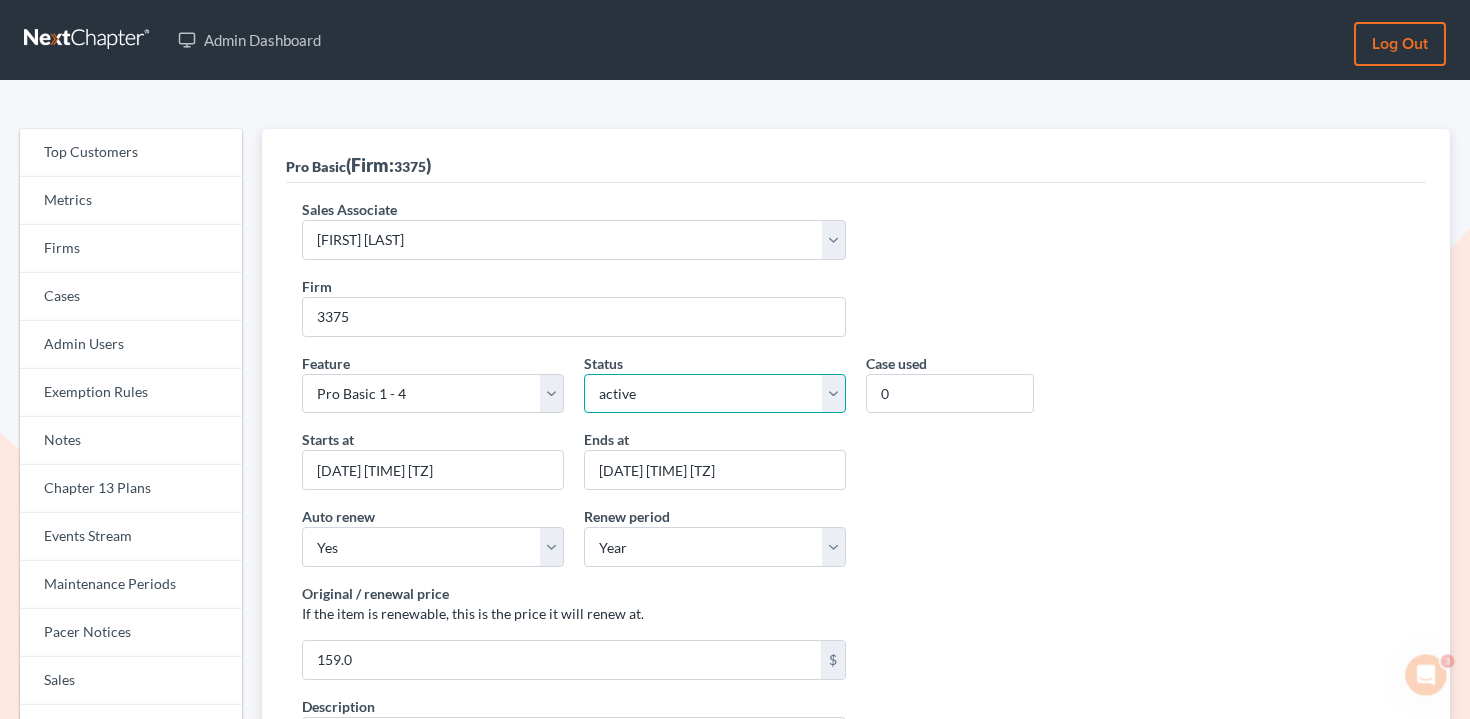 scroll, scrollTop: 0, scrollLeft: 0, axis: both 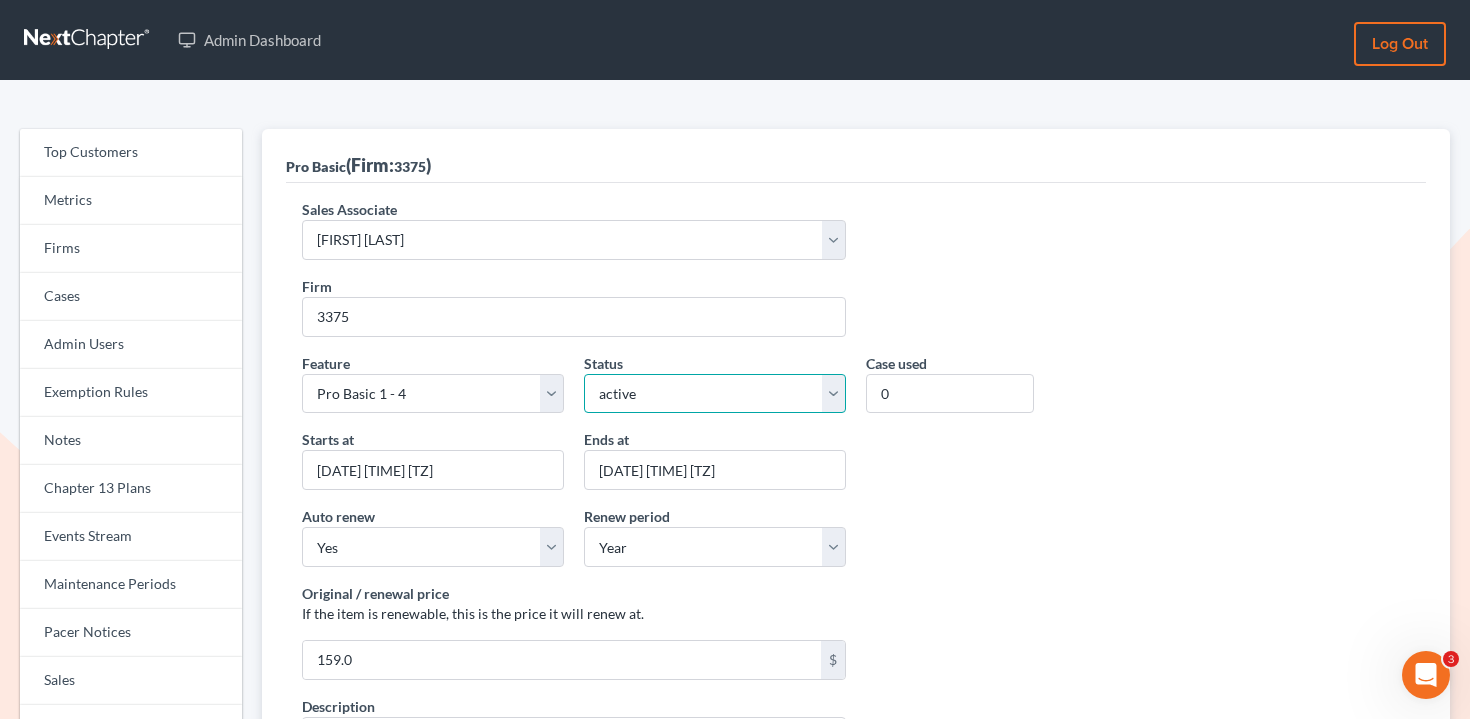 select on "expired" 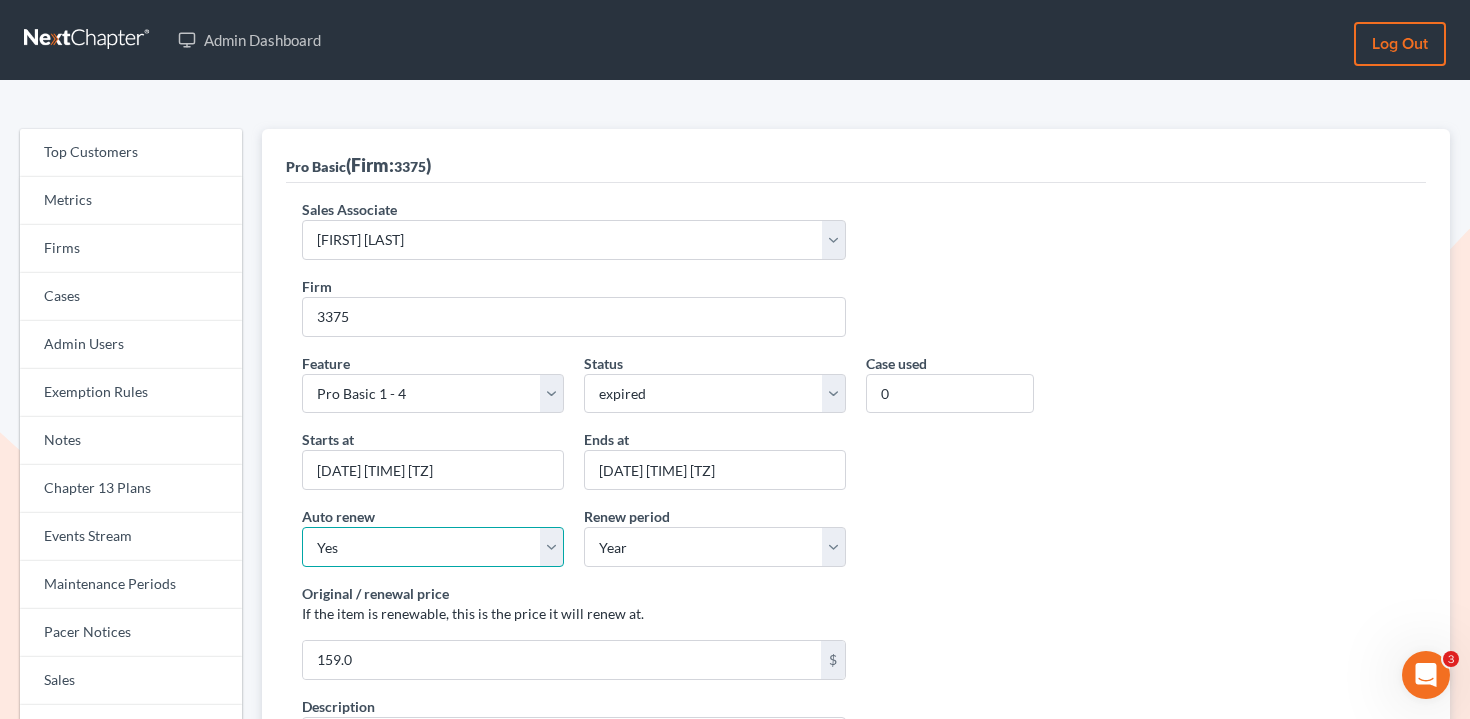 click on "Yes
No" at bounding box center (433, 547) 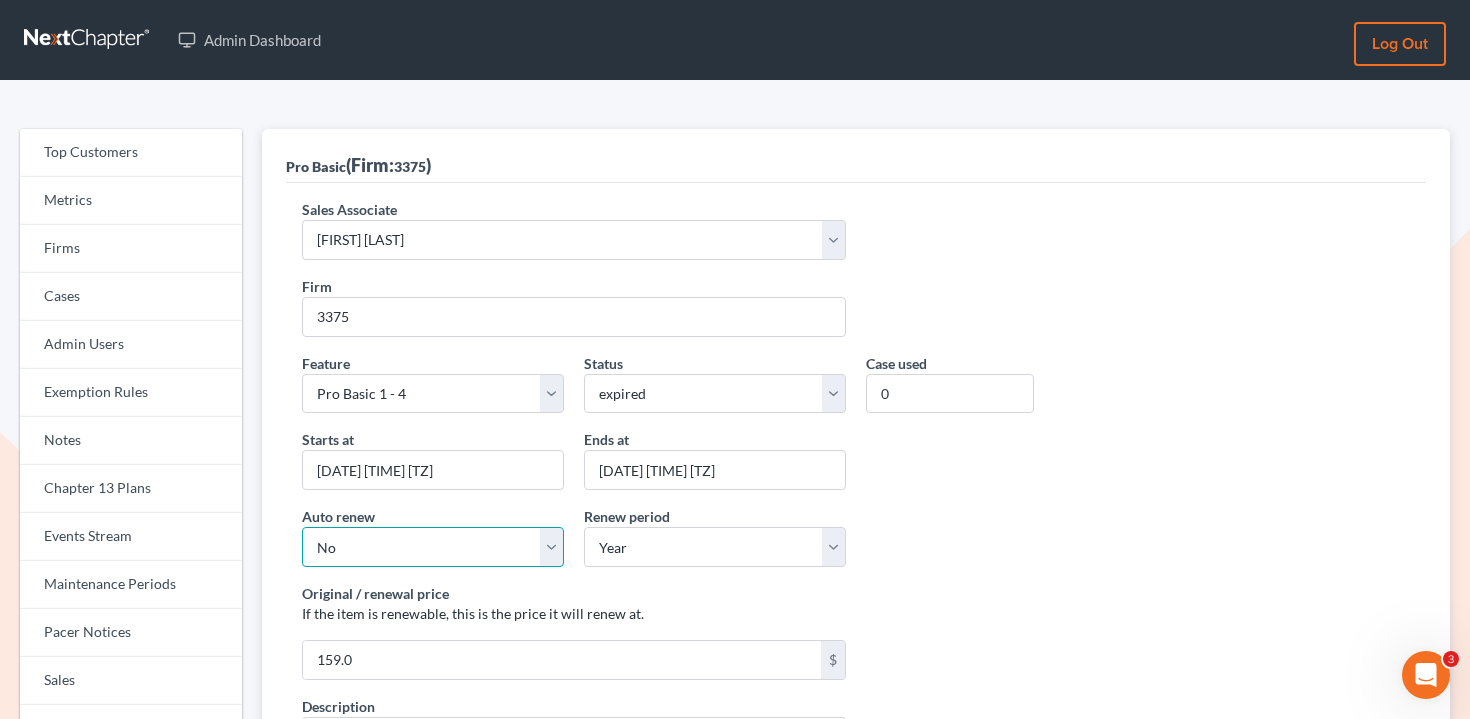 scroll, scrollTop: 309, scrollLeft: 0, axis: vertical 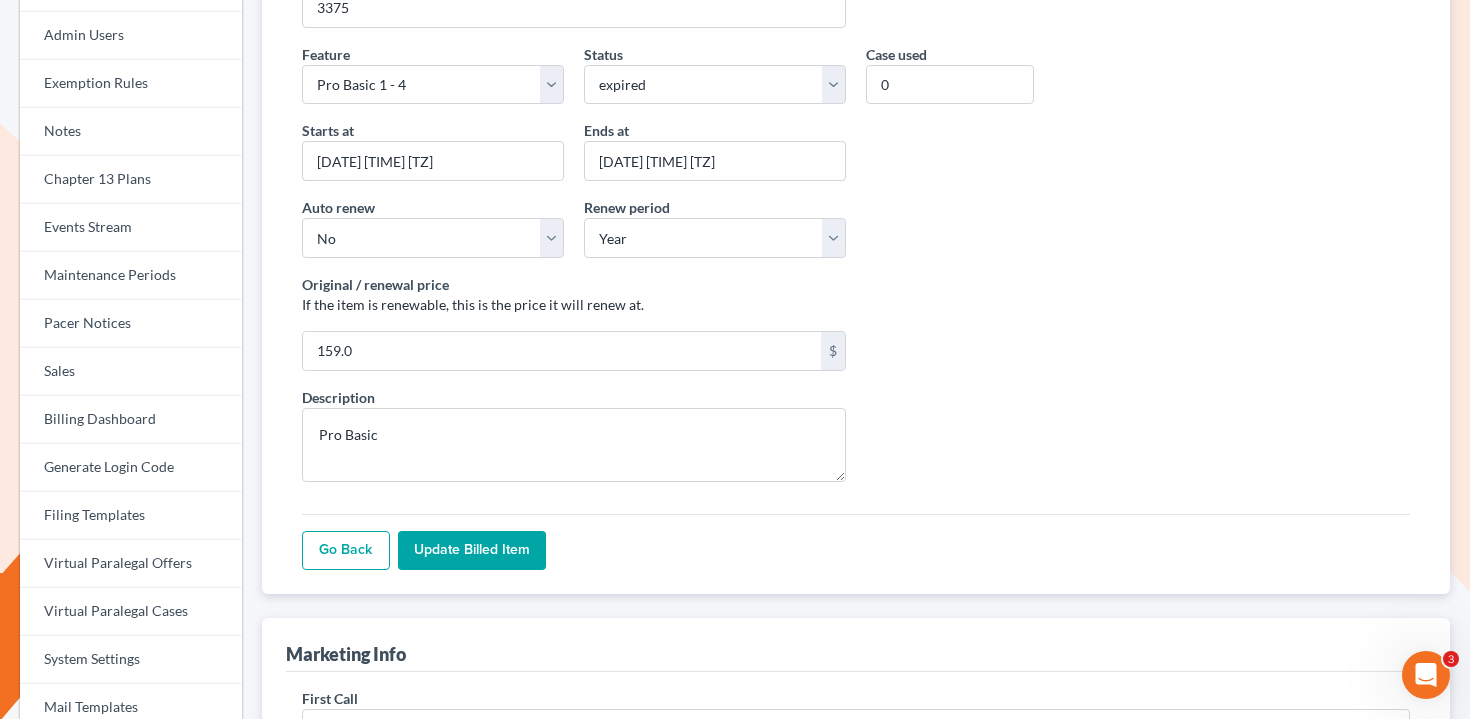 click on "Update Billed item" at bounding box center (472, 551) 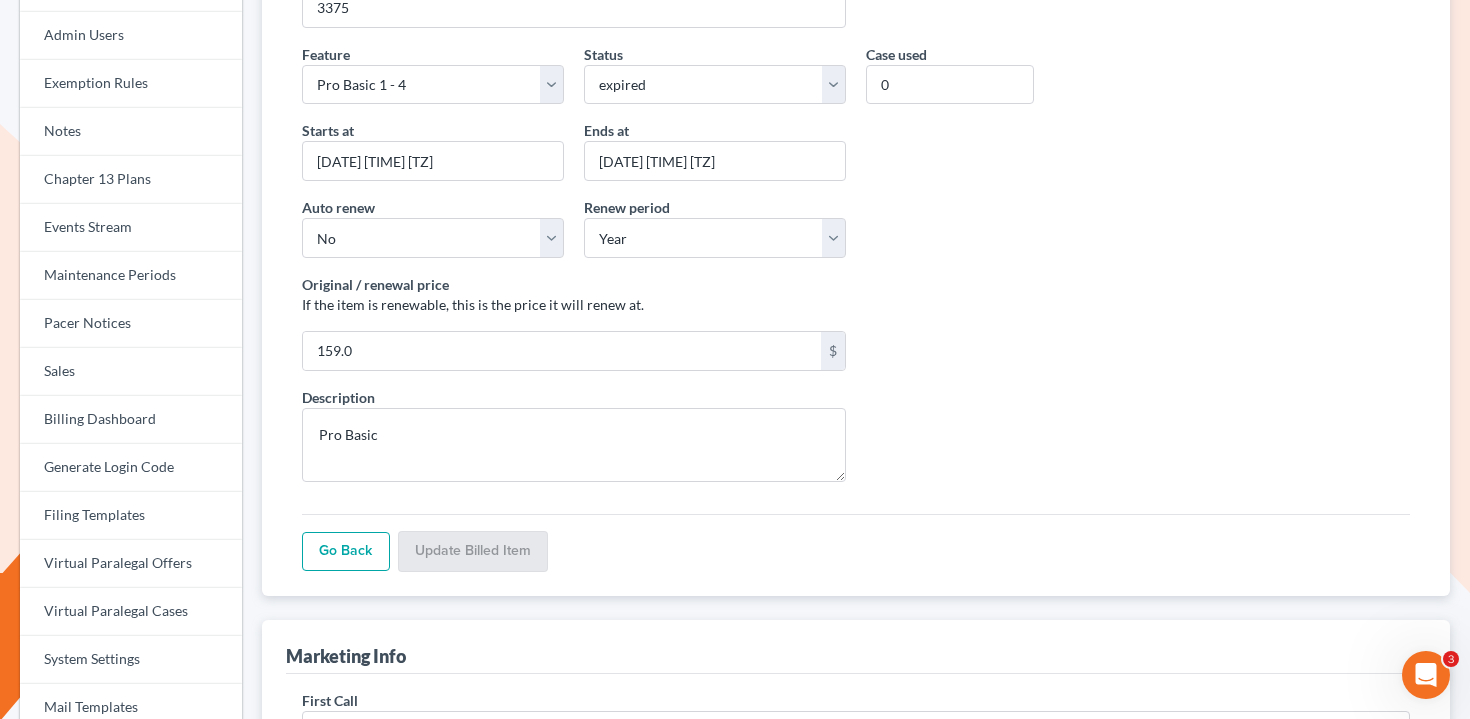 scroll, scrollTop: 309, scrollLeft: 0, axis: vertical 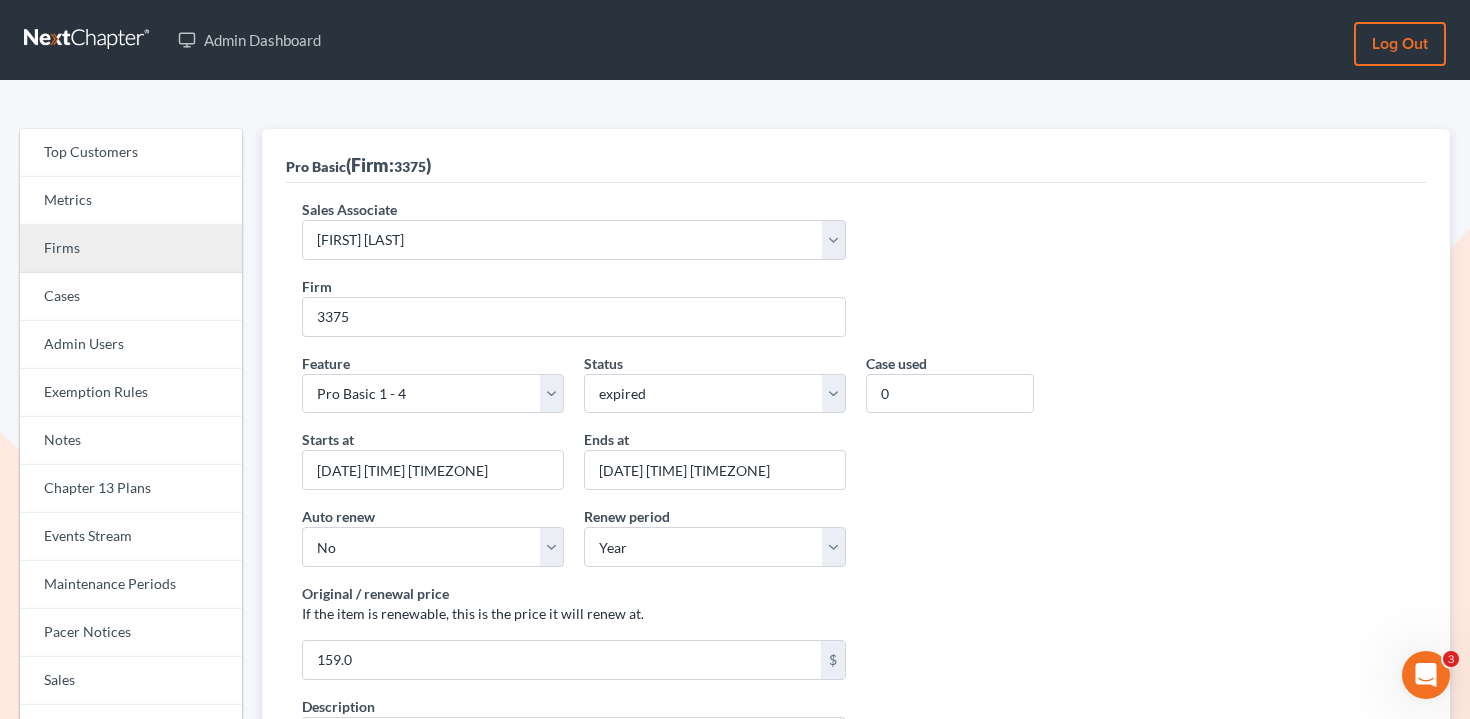 click on "Firms" at bounding box center (131, 249) 